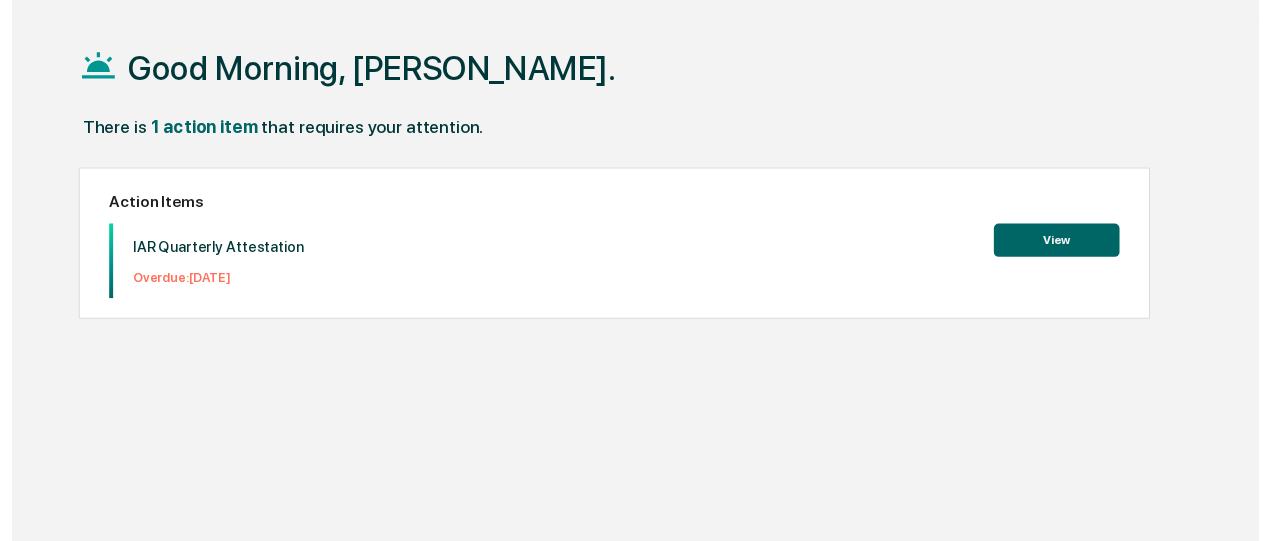 scroll, scrollTop: 94, scrollLeft: 0, axis: vertical 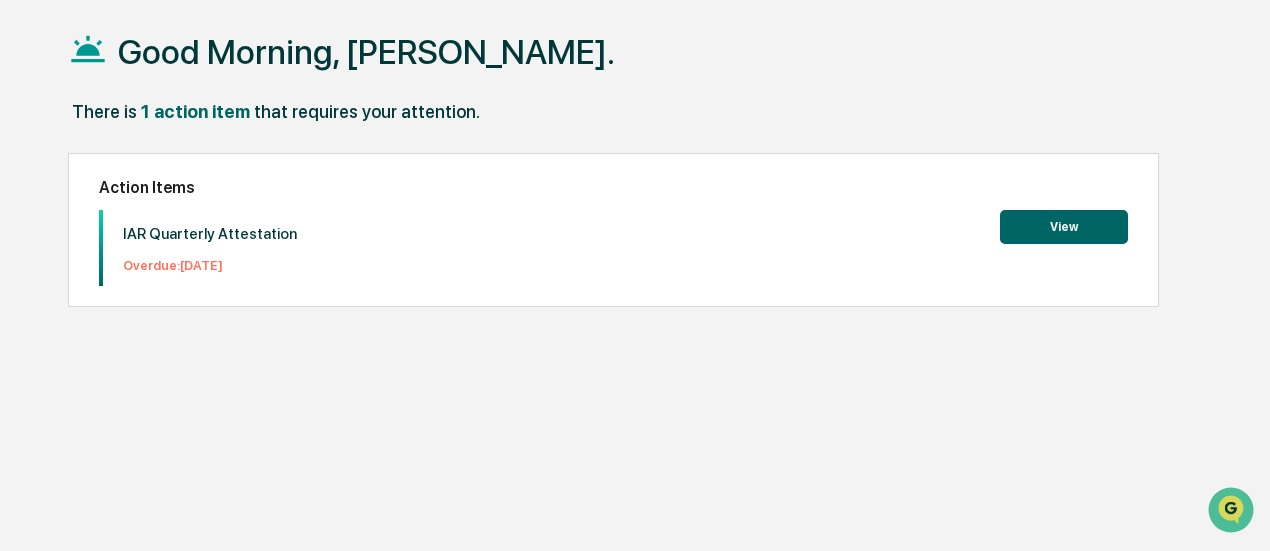 click on "View" at bounding box center [1064, 227] 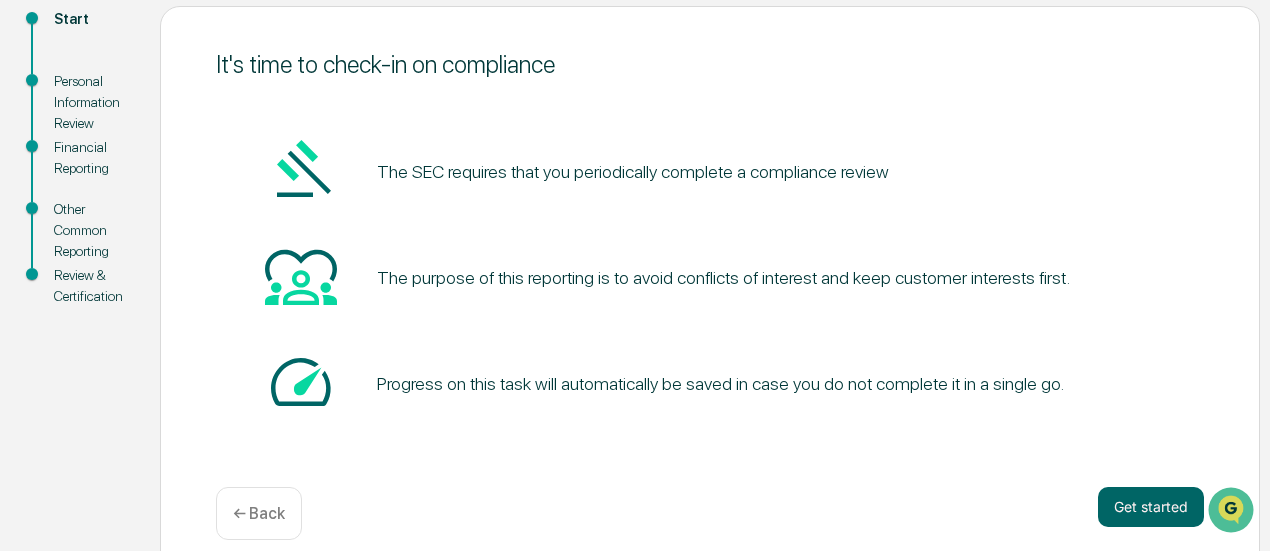 scroll, scrollTop: 254, scrollLeft: 0, axis: vertical 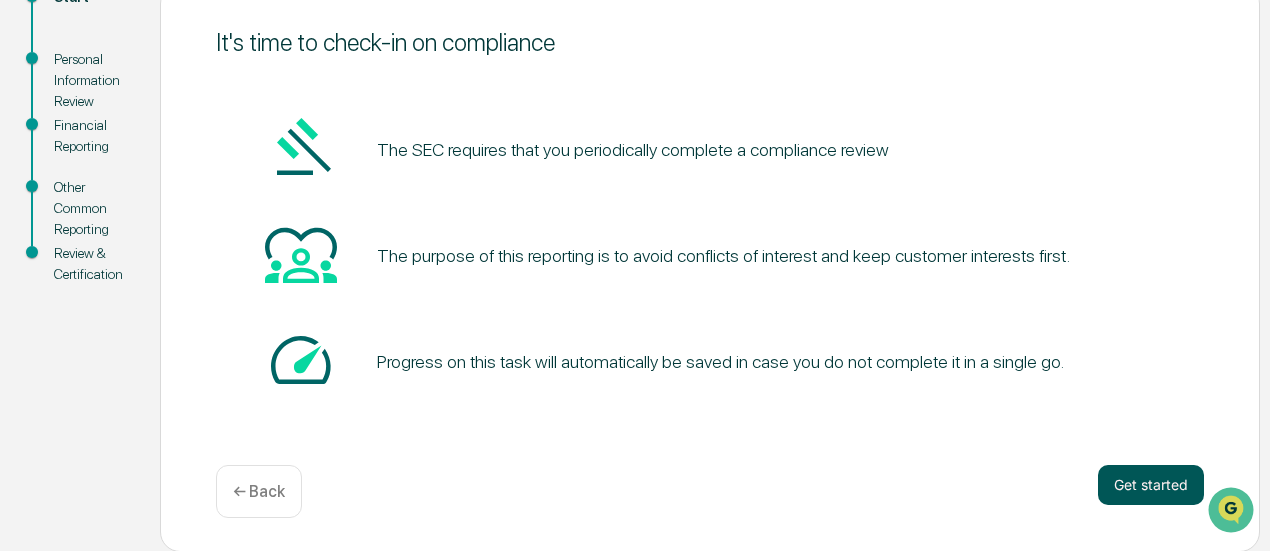 click on "Get started" at bounding box center (1151, 485) 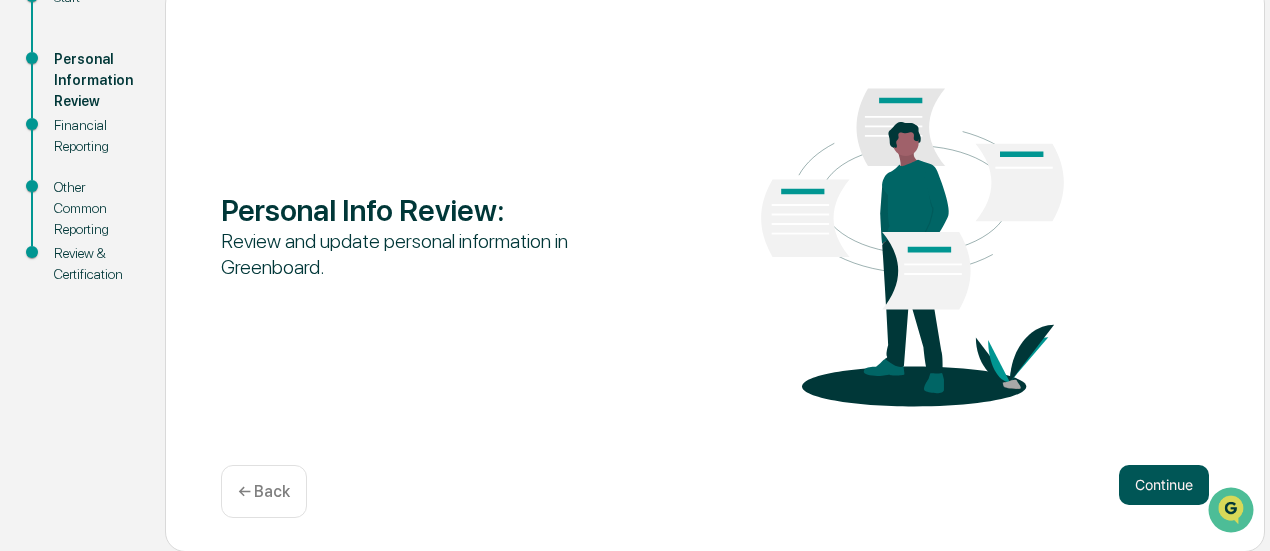 click on "Continue" at bounding box center [1164, 485] 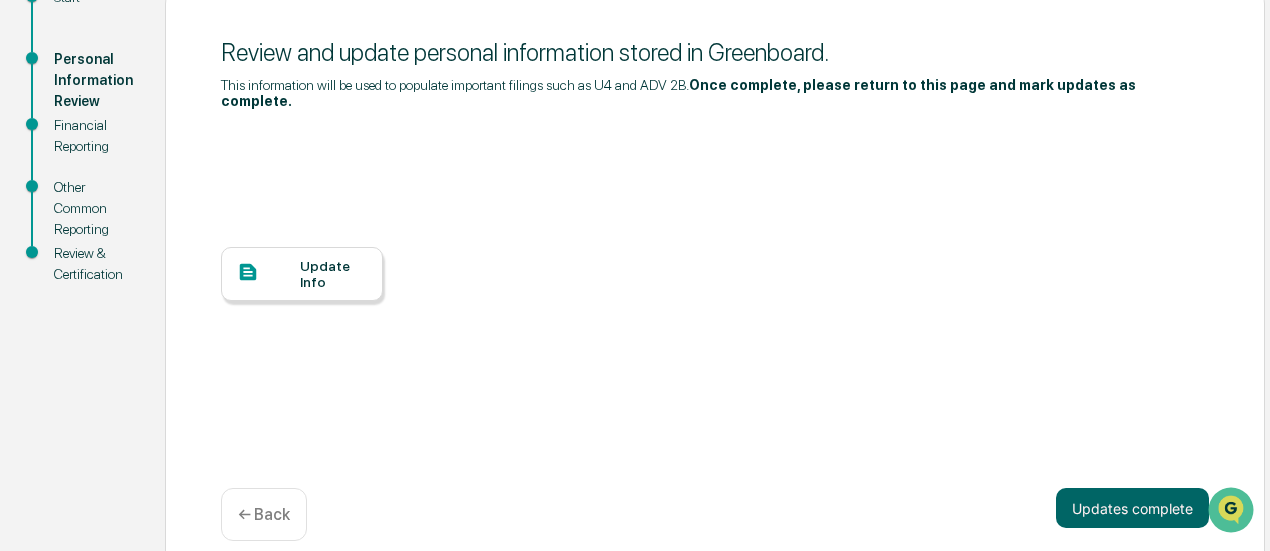 click on "Update Info" at bounding box center (333, 274) 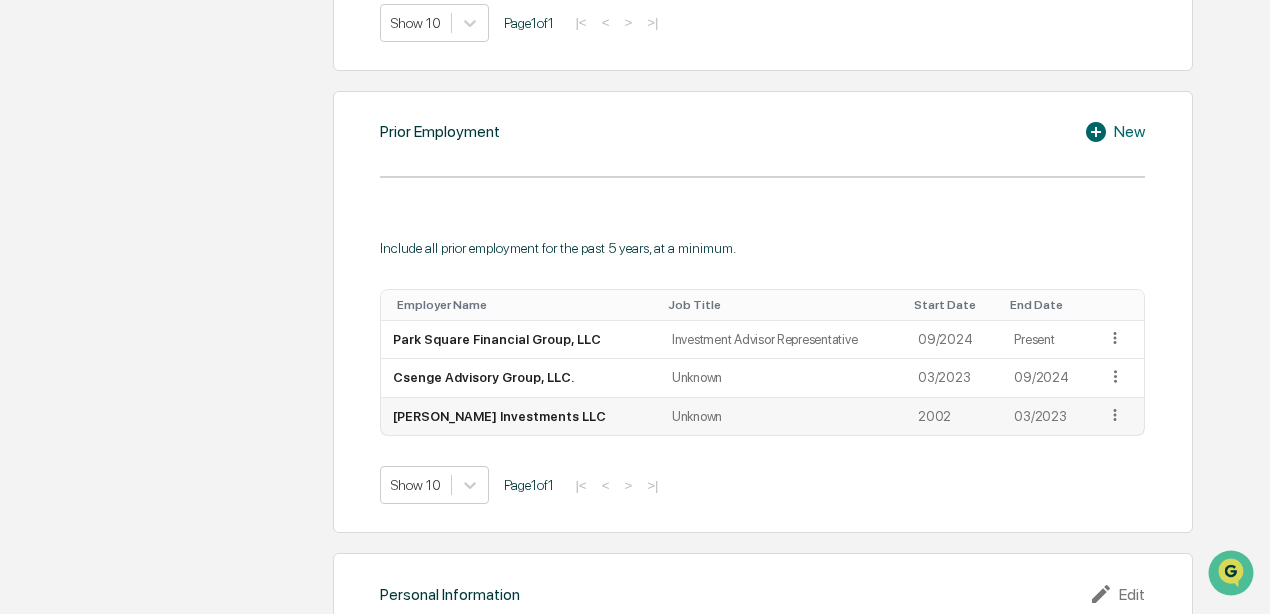 scroll, scrollTop: 1486, scrollLeft: 0, axis: vertical 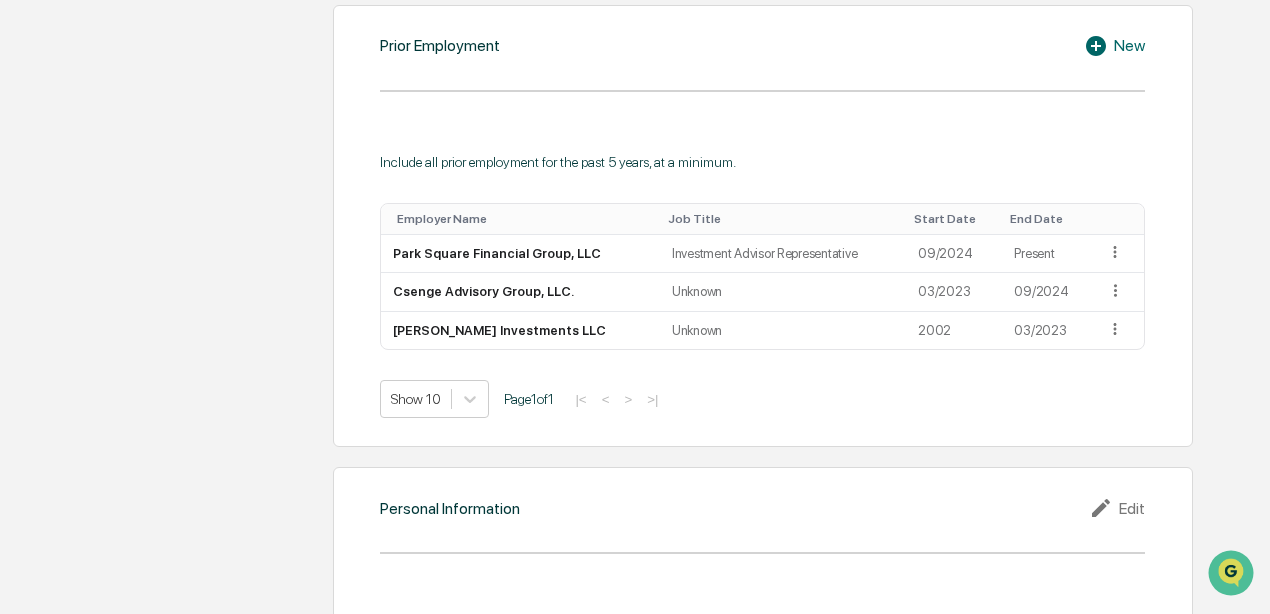 click on "Edit" at bounding box center [1117, 508] 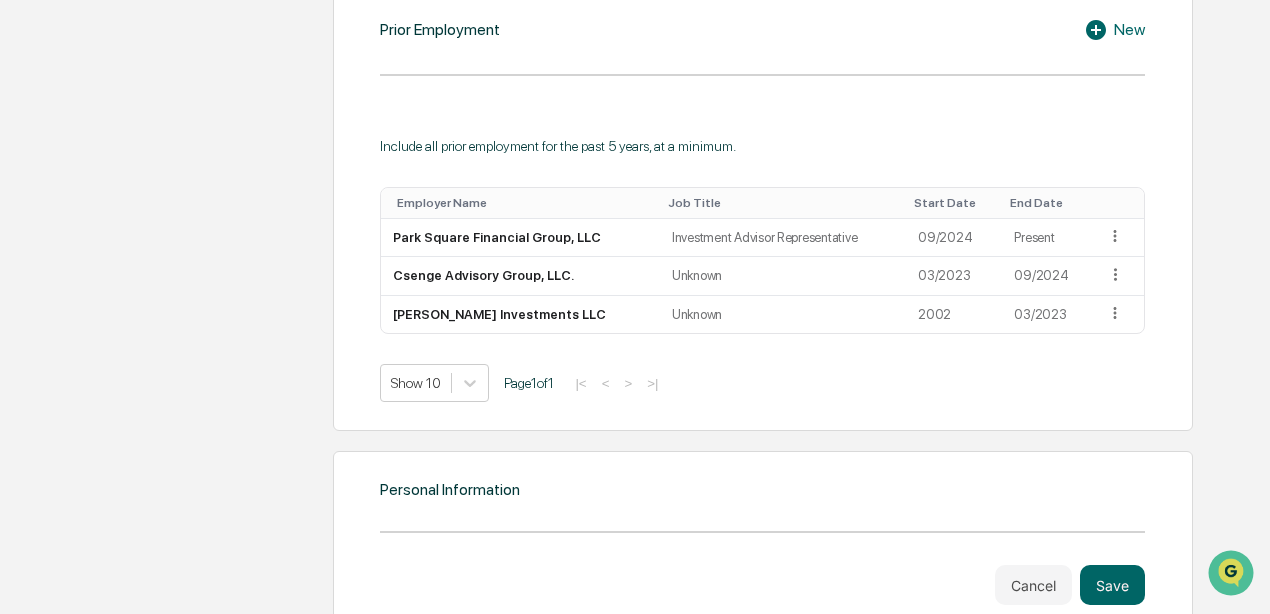scroll, scrollTop: 1511, scrollLeft: 0, axis: vertical 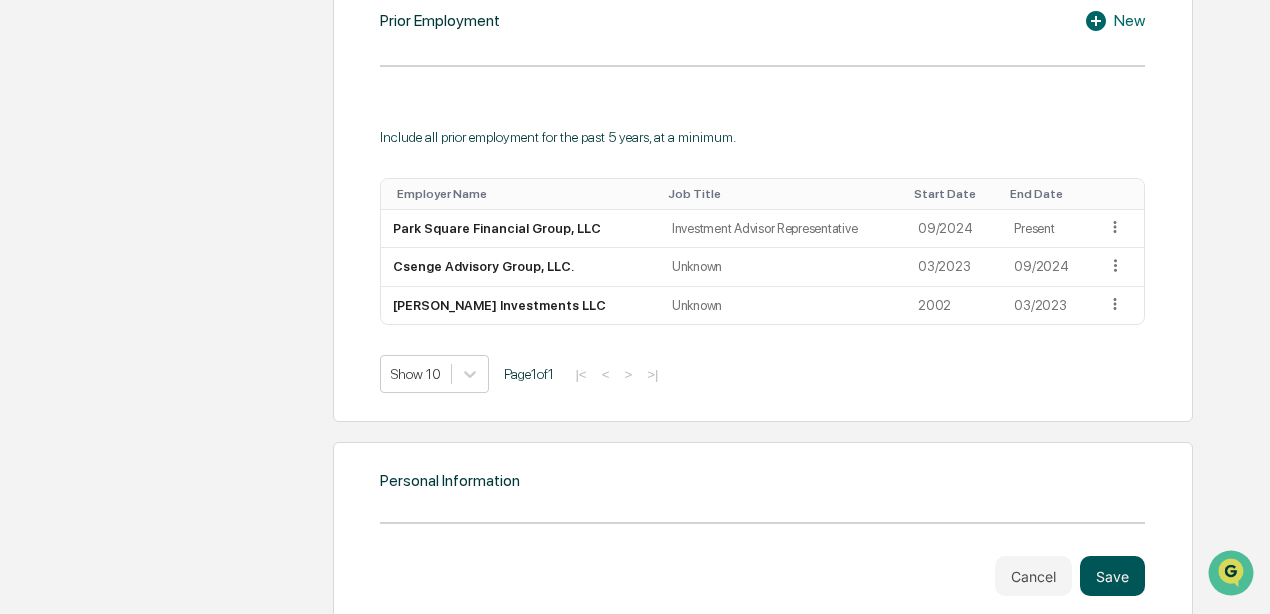 click on "Save" at bounding box center [1112, 576] 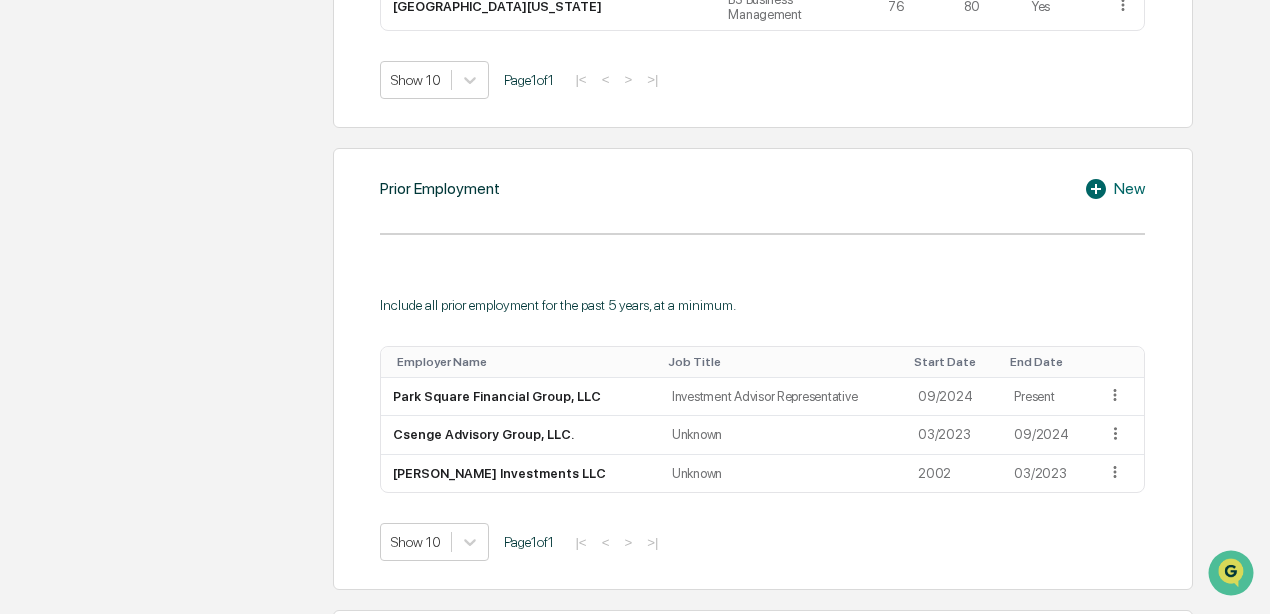 scroll, scrollTop: 1511, scrollLeft: 0, axis: vertical 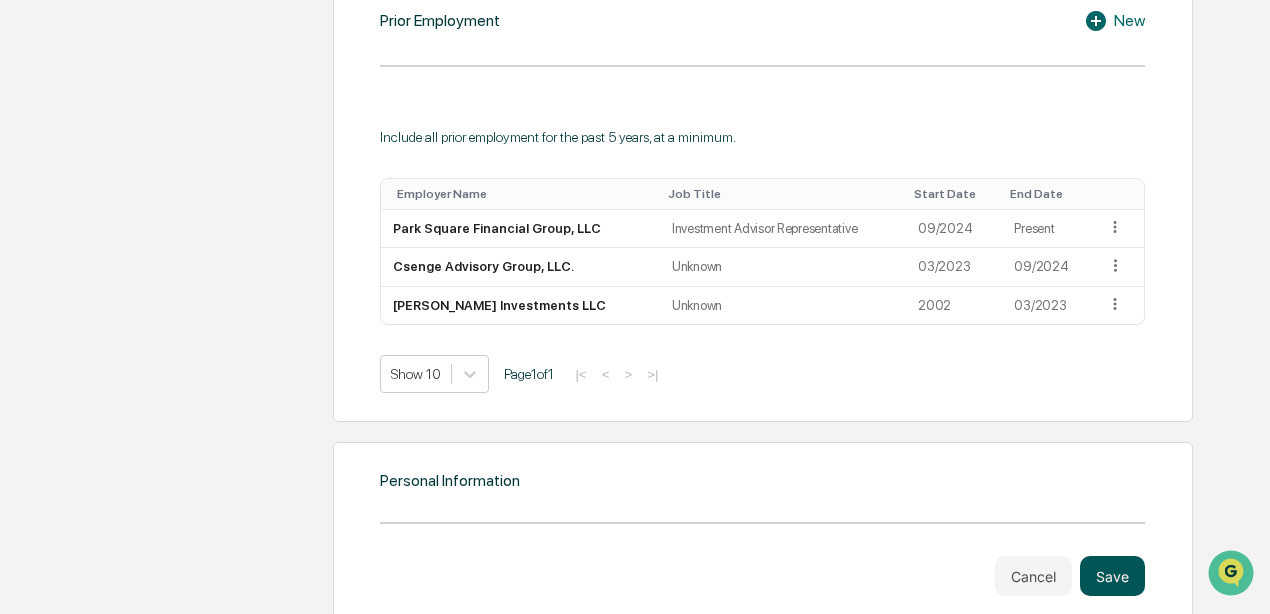 click on "Save" at bounding box center [1112, 576] 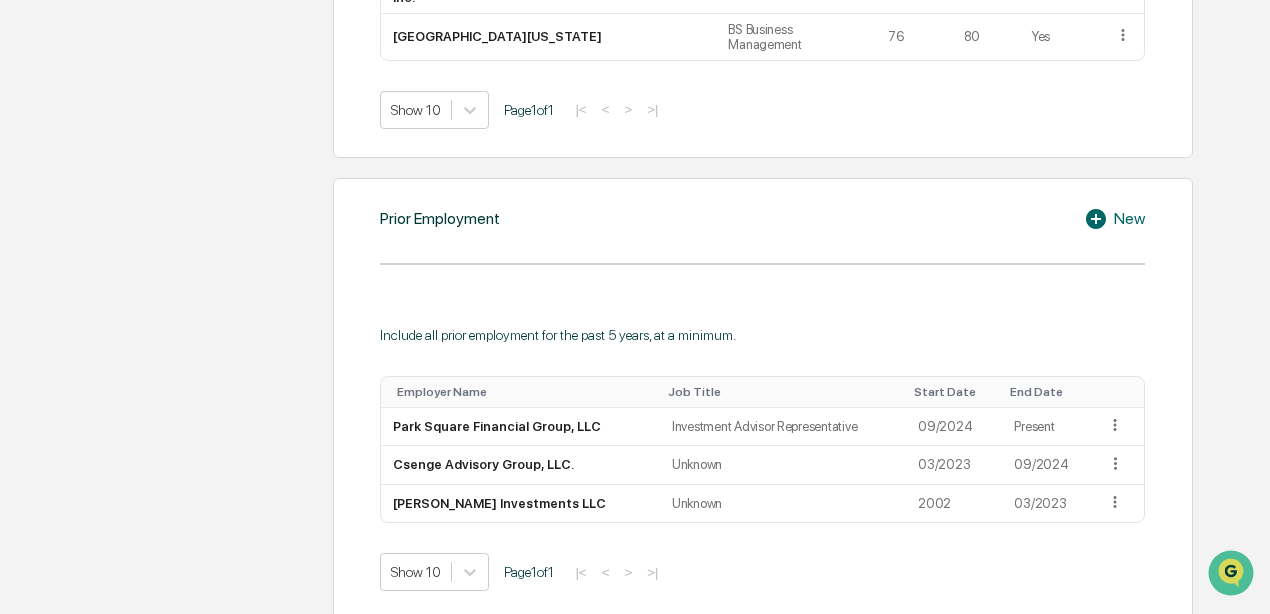 scroll, scrollTop: 1311, scrollLeft: 0, axis: vertical 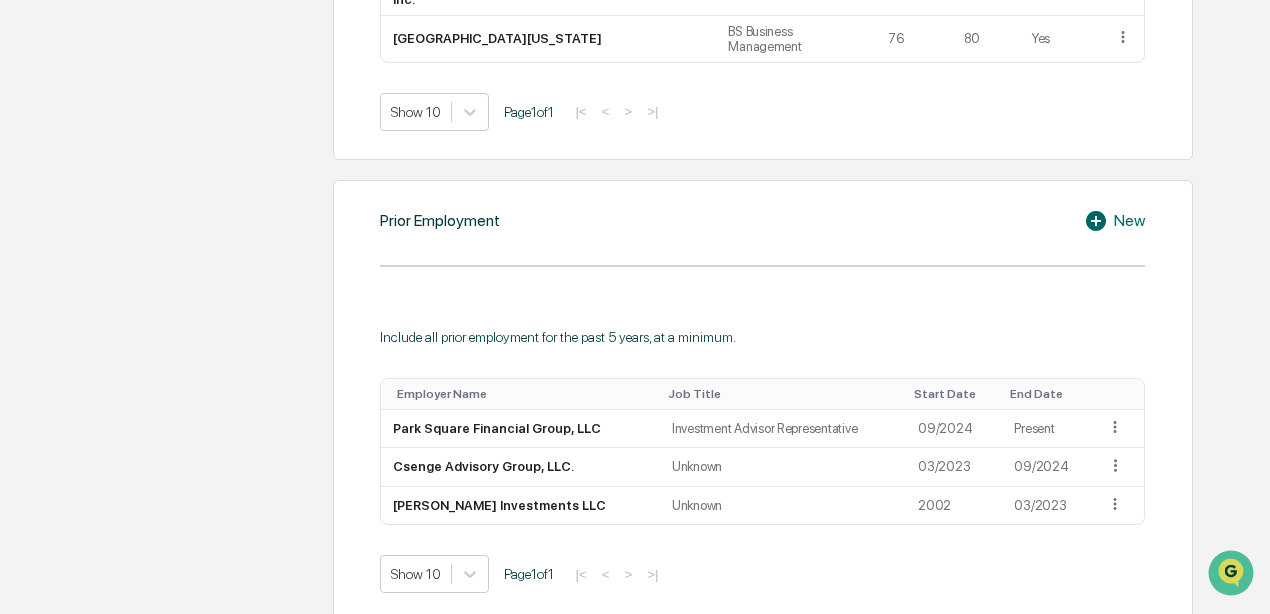 click 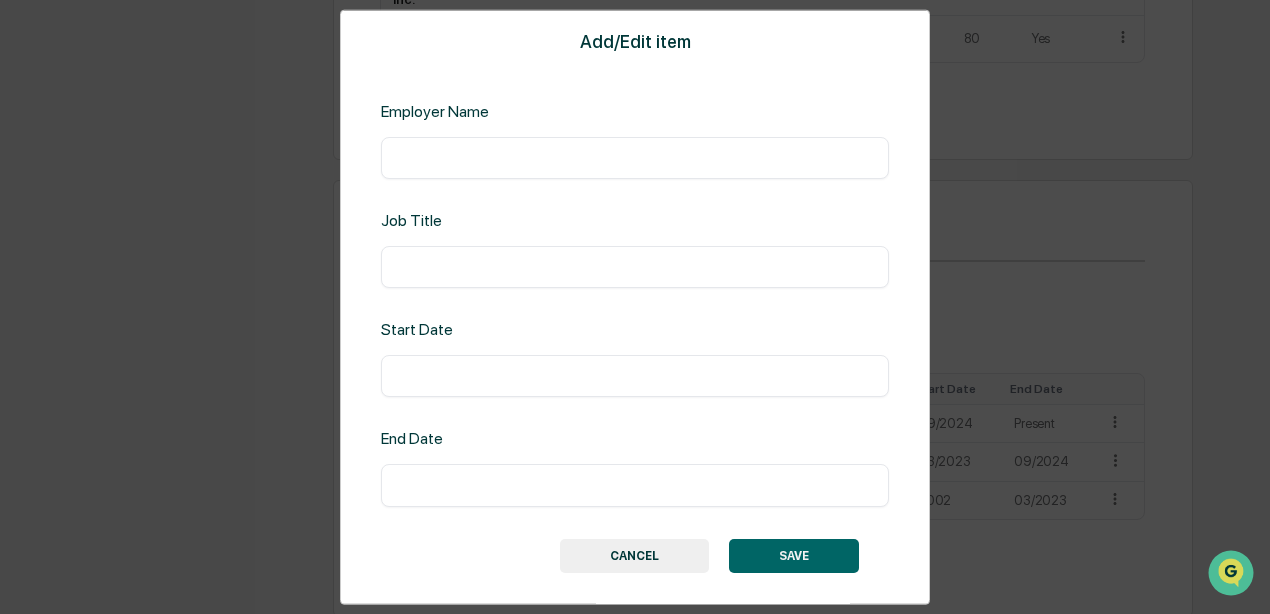 click on "CANCEL" at bounding box center (634, 555) 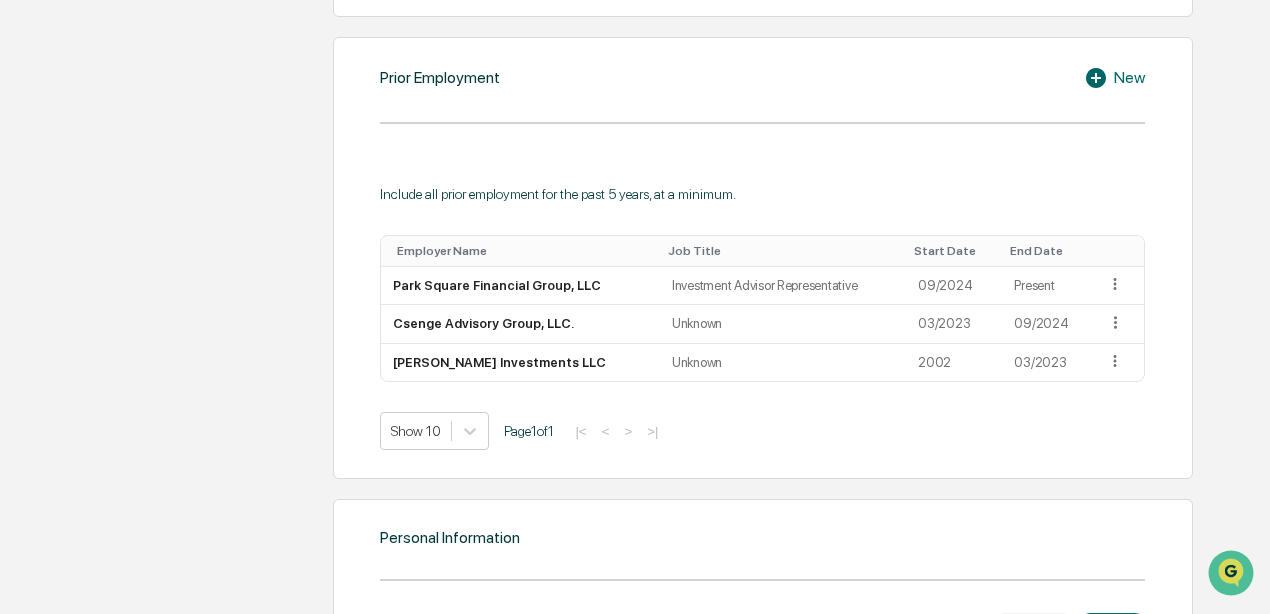 scroll, scrollTop: 1511, scrollLeft: 0, axis: vertical 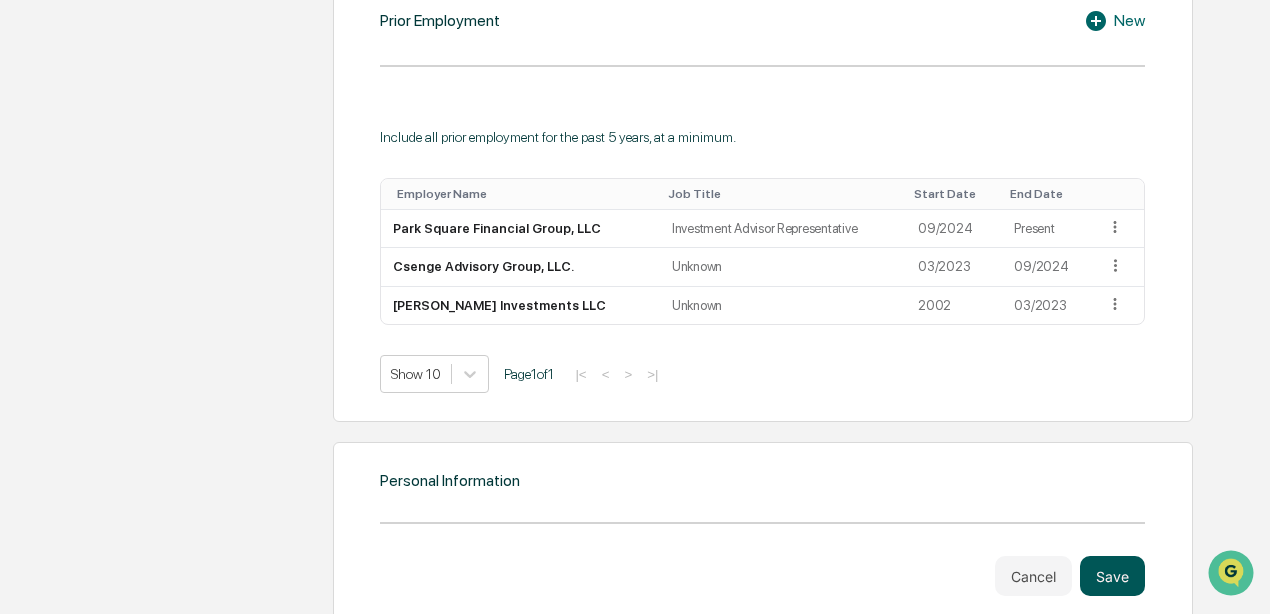 click on "Save" at bounding box center (1112, 576) 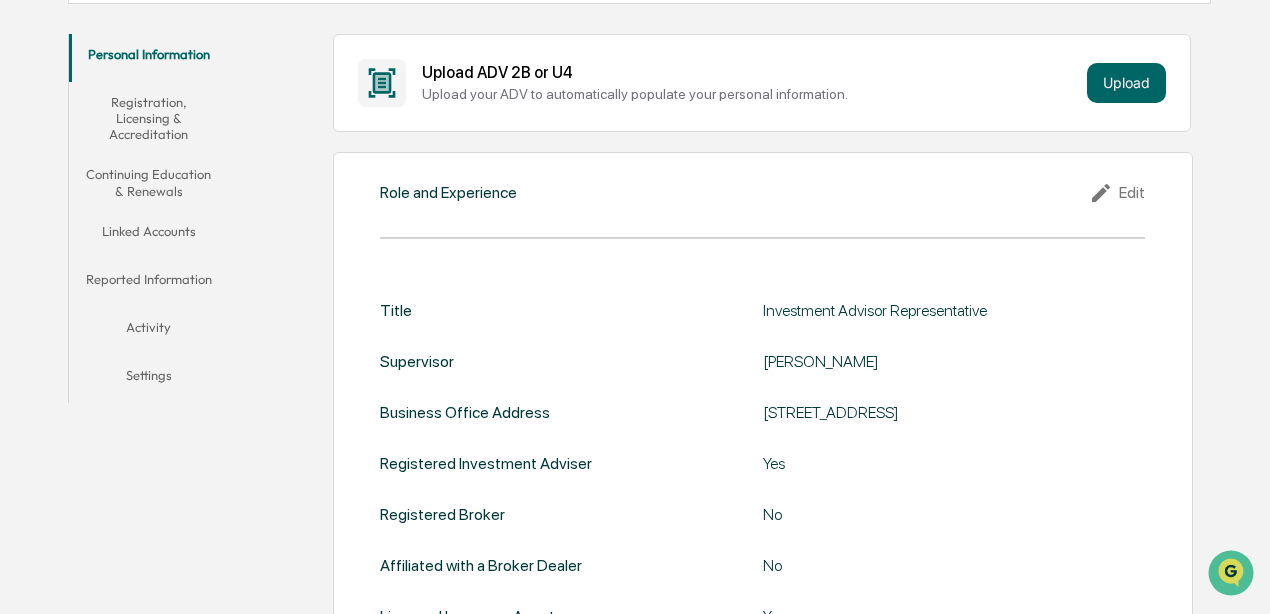 scroll, scrollTop: 346, scrollLeft: 0, axis: vertical 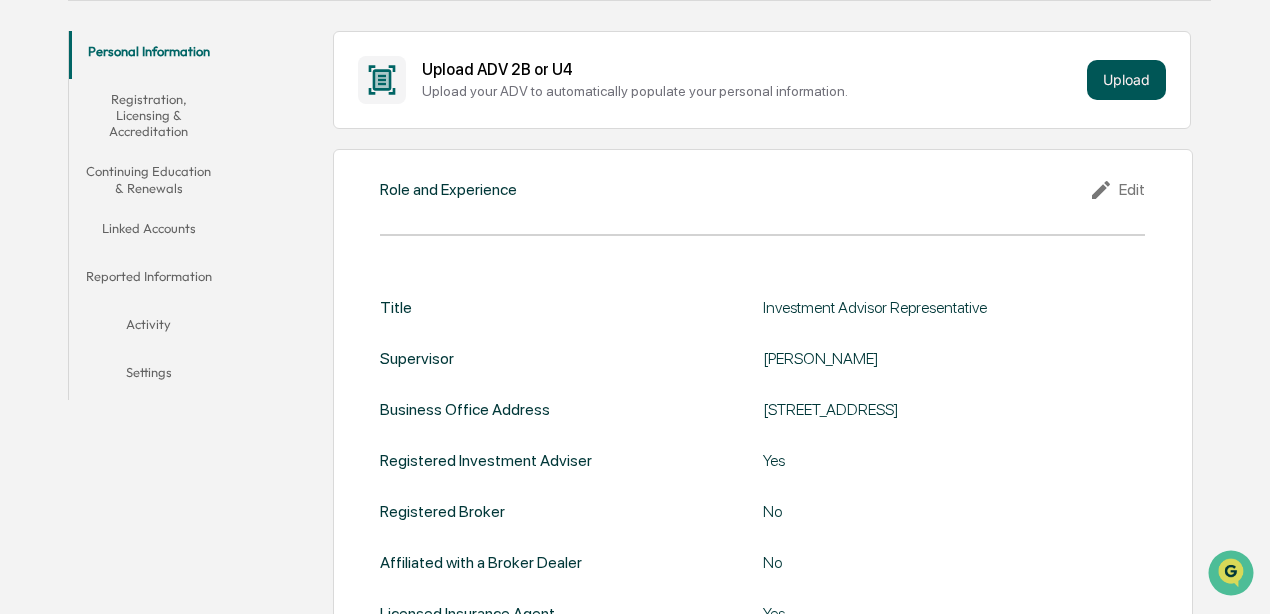 click on "Upload" at bounding box center (1126, 80) 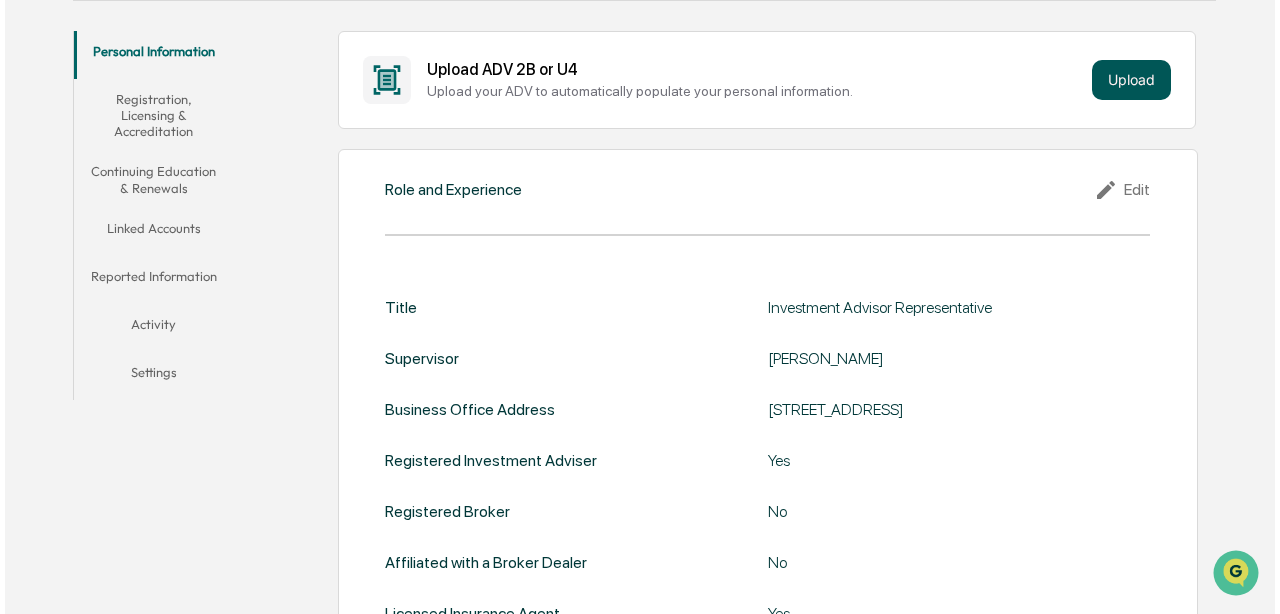scroll, scrollTop: 346, scrollLeft: 0, axis: vertical 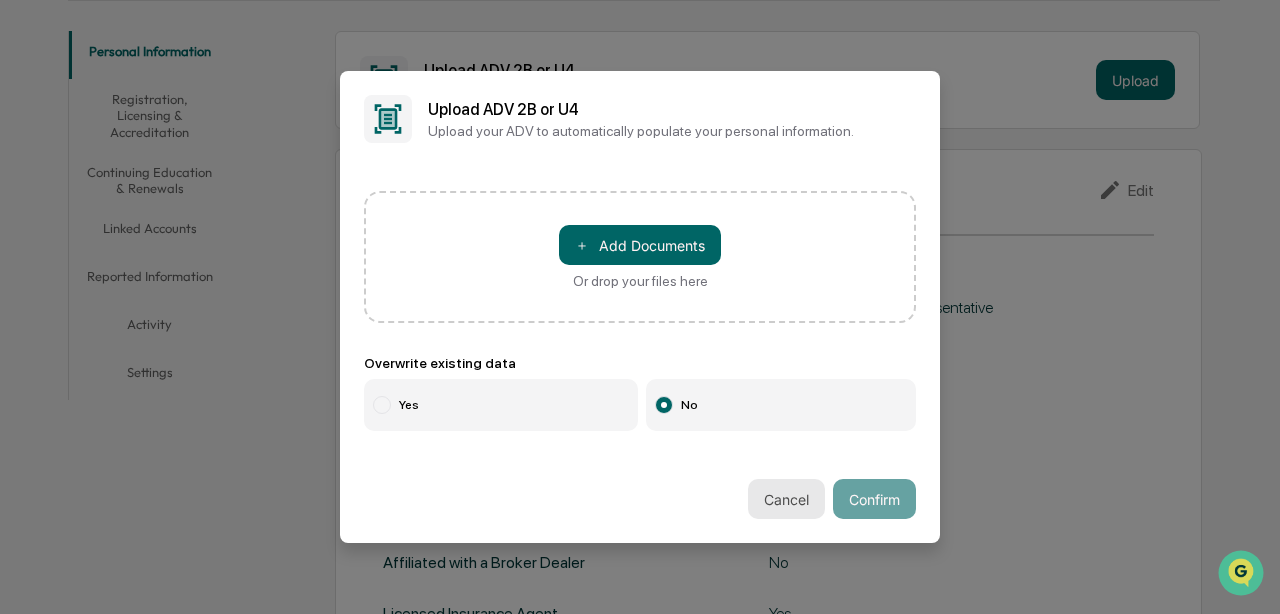 click on "Cancel" at bounding box center (786, 499) 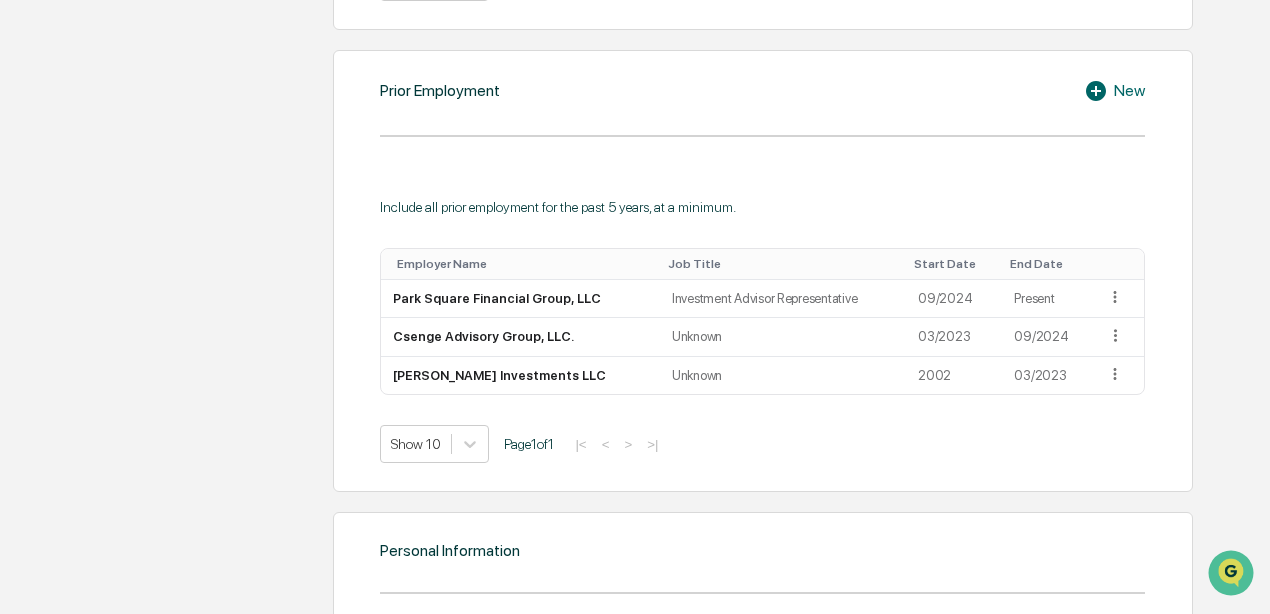 scroll, scrollTop: 1511, scrollLeft: 0, axis: vertical 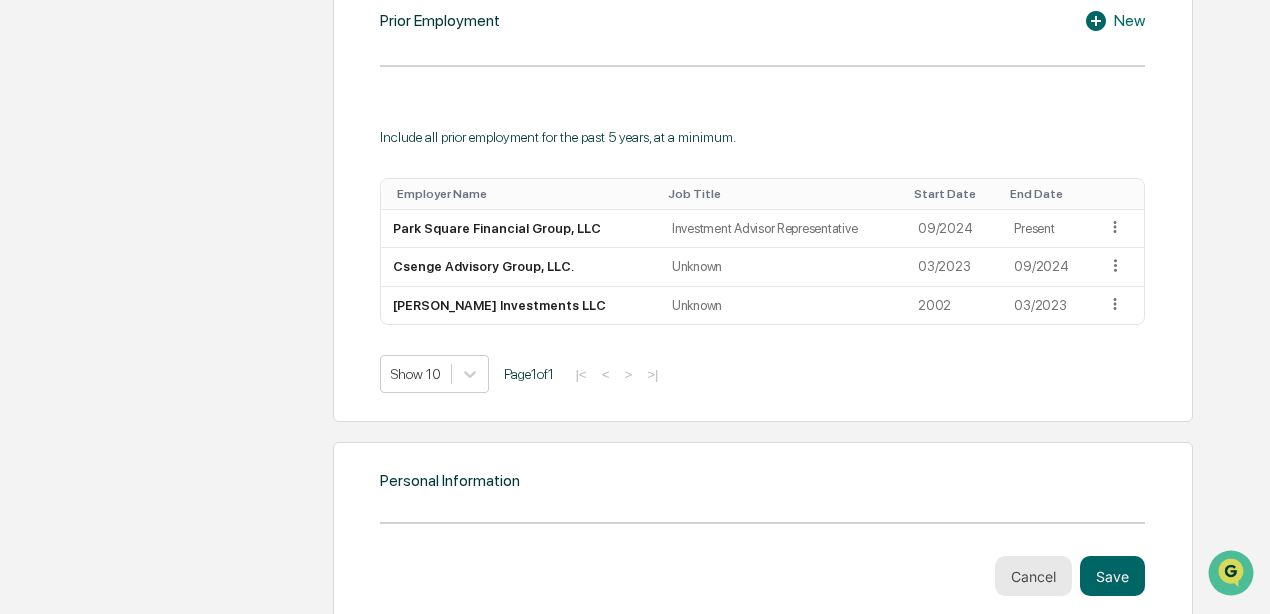 click on "Cancel" at bounding box center [1033, 576] 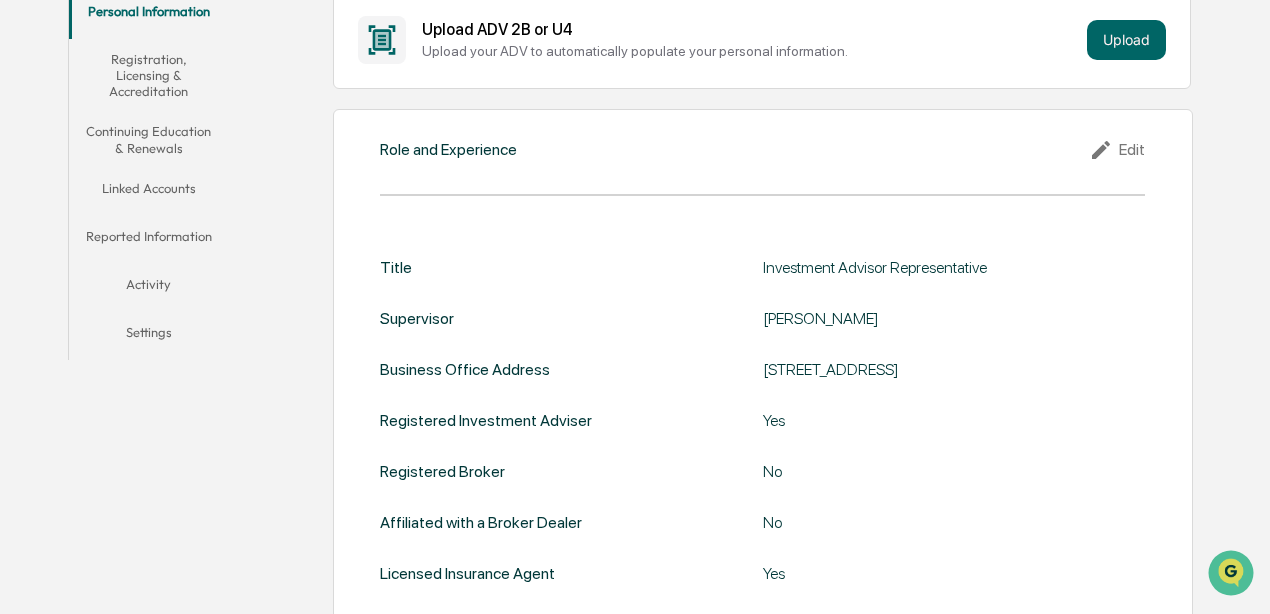 scroll, scrollTop: 0, scrollLeft: 0, axis: both 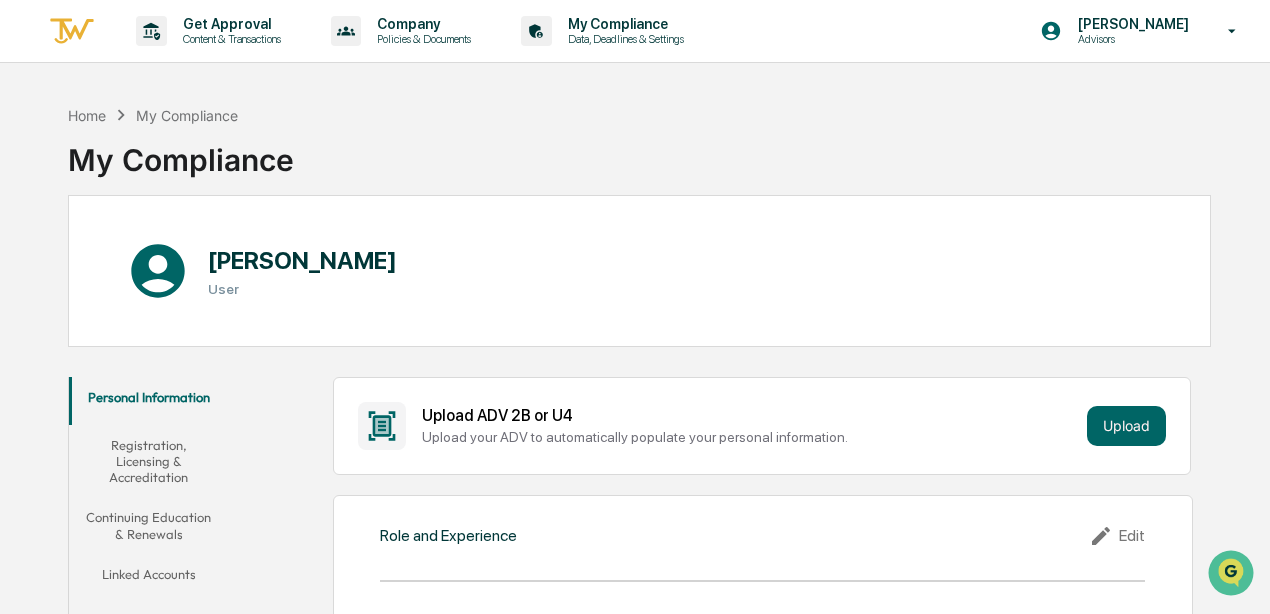 click on "Registration, Licensing & Accreditation" at bounding box center (148, 461) 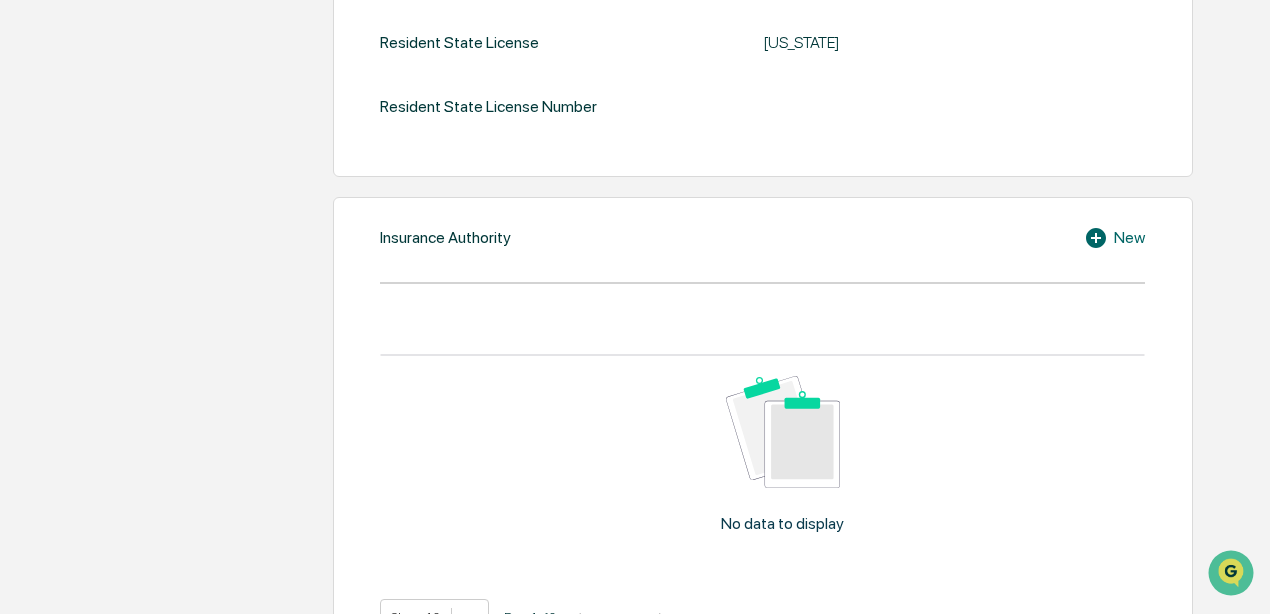 scroll, scrollTop: 2239, scrollLeft: 0, axis: vertical 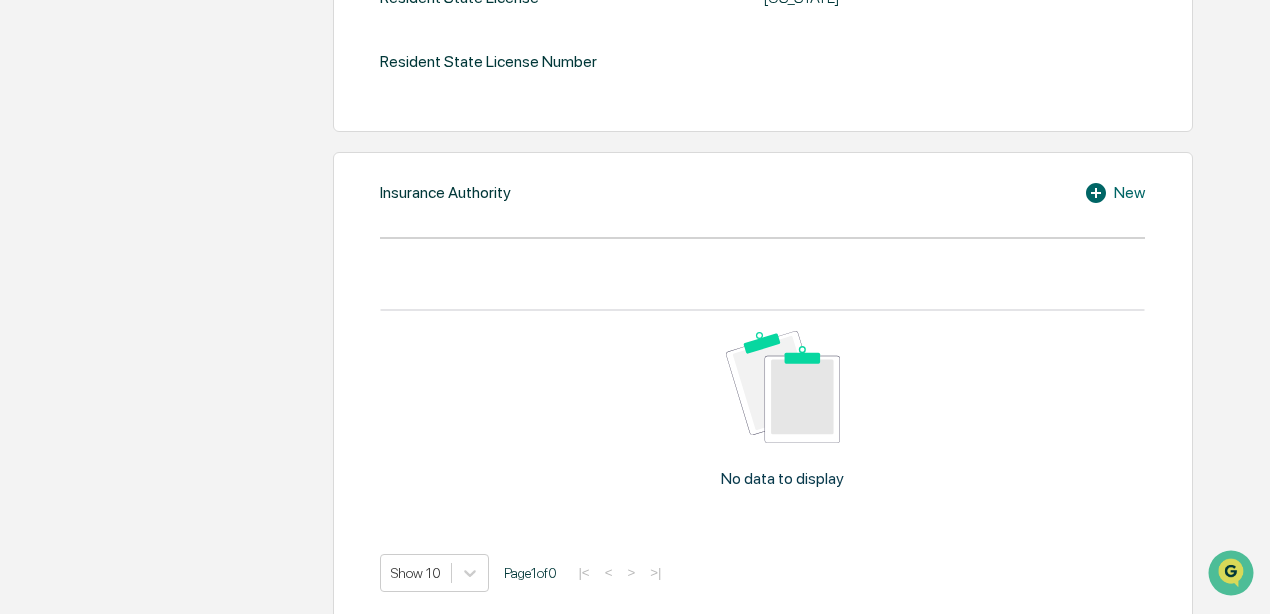 click 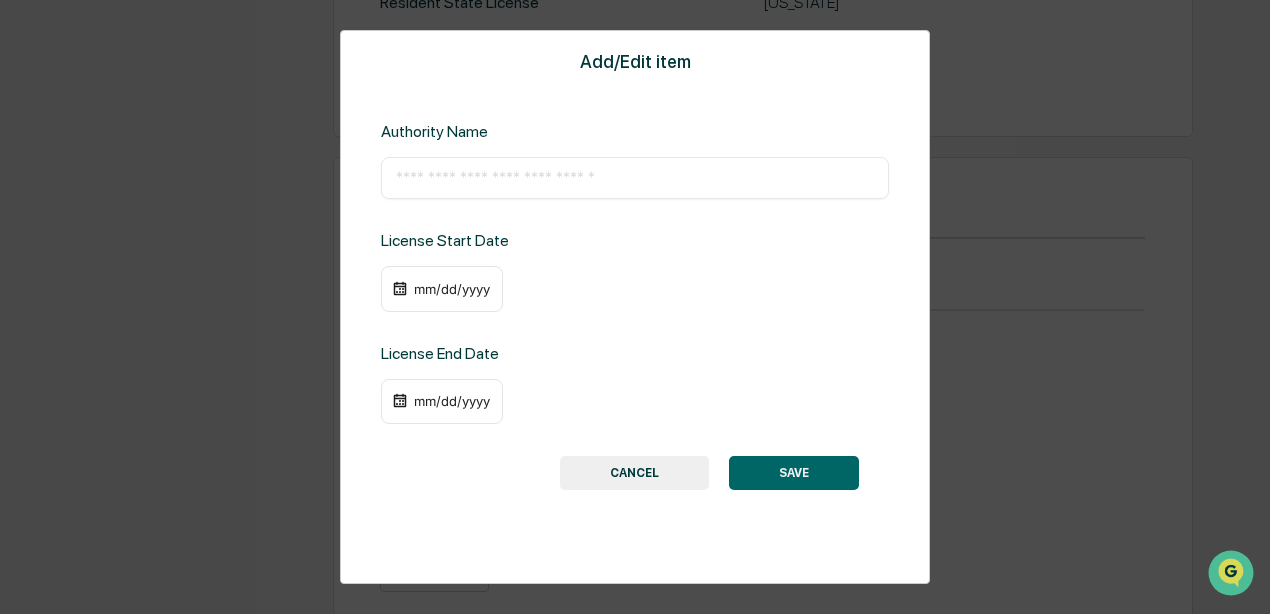 click on "mm/dd/yyyy" at bounding box center (452, 289) 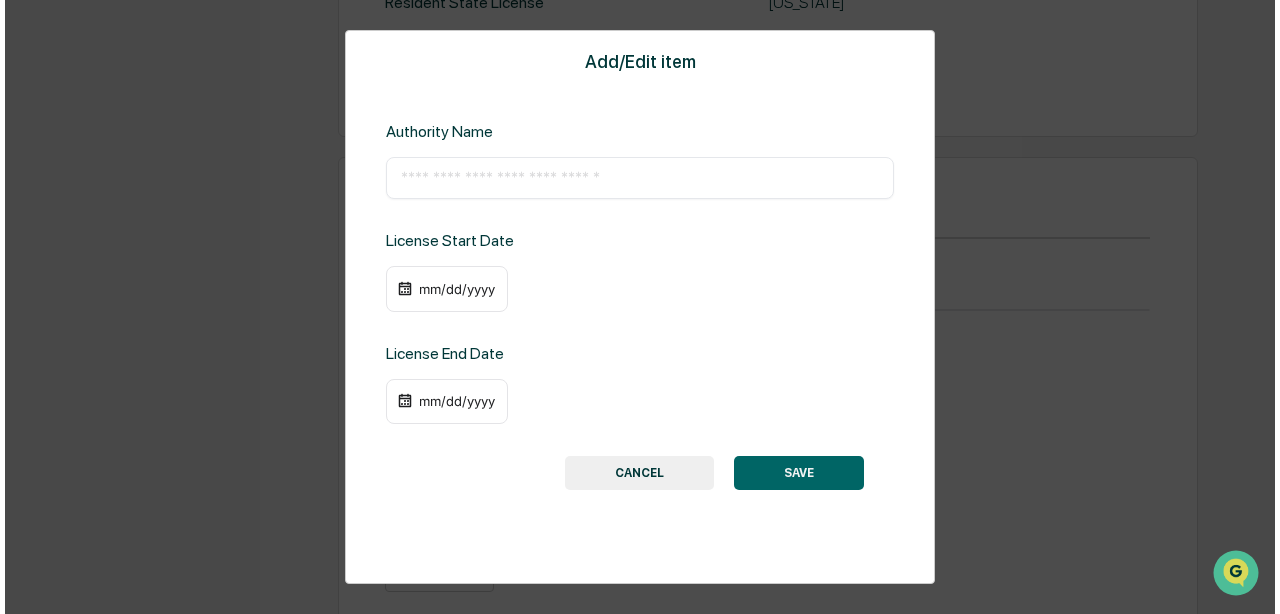 scroll, scrollTop: 2237, scrollLeft: 0, axis: vertical 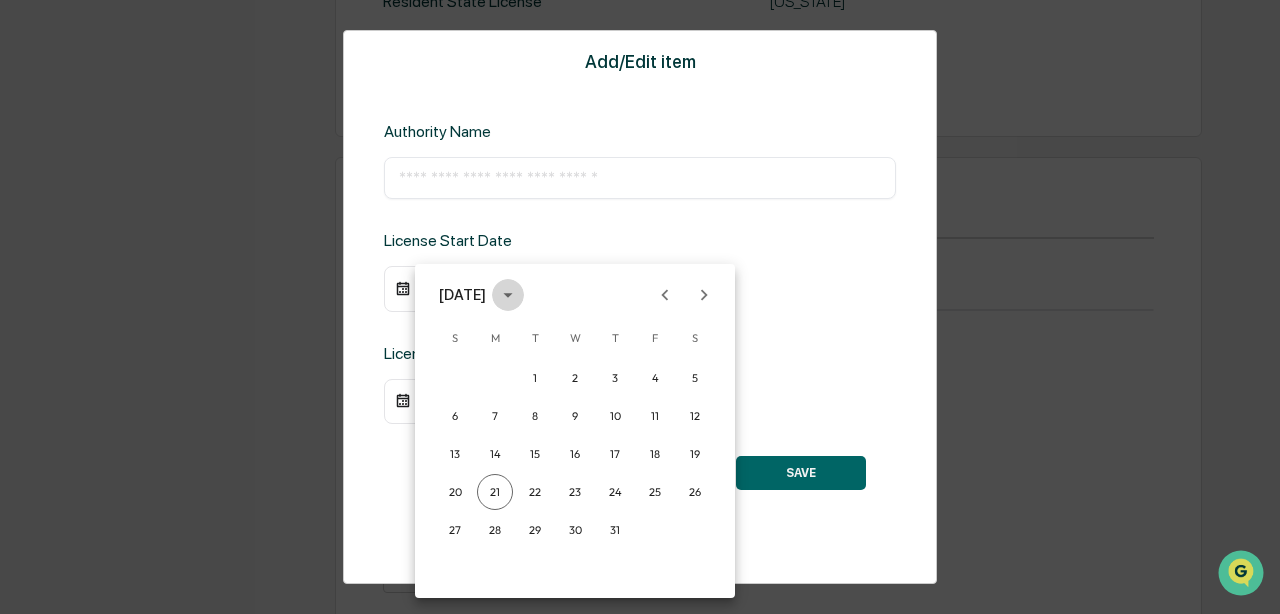 click 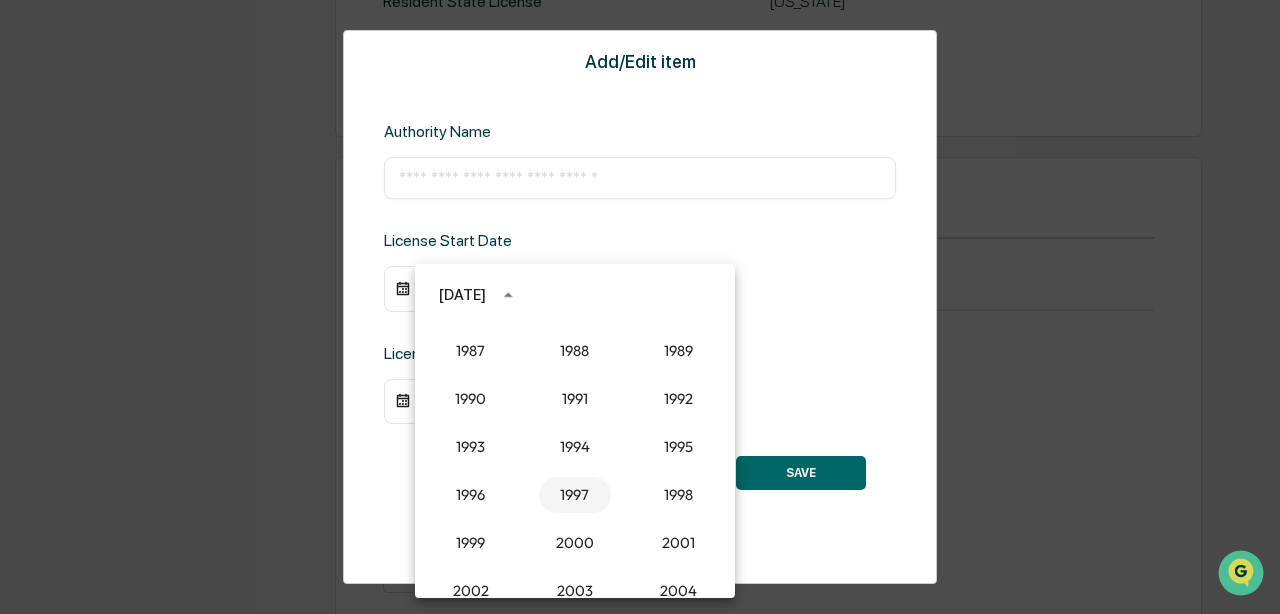 scroll, scrollTop: 1352, scrollLeft: 0, axis: vertical 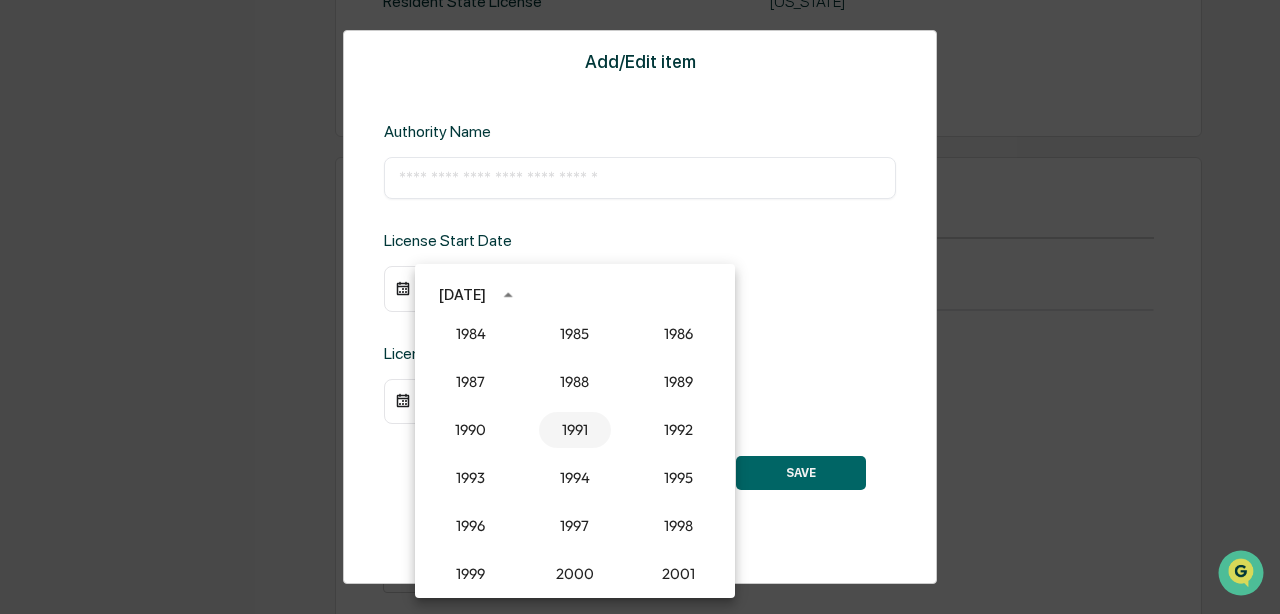 click on "1991" at bounding box center (575, 430) 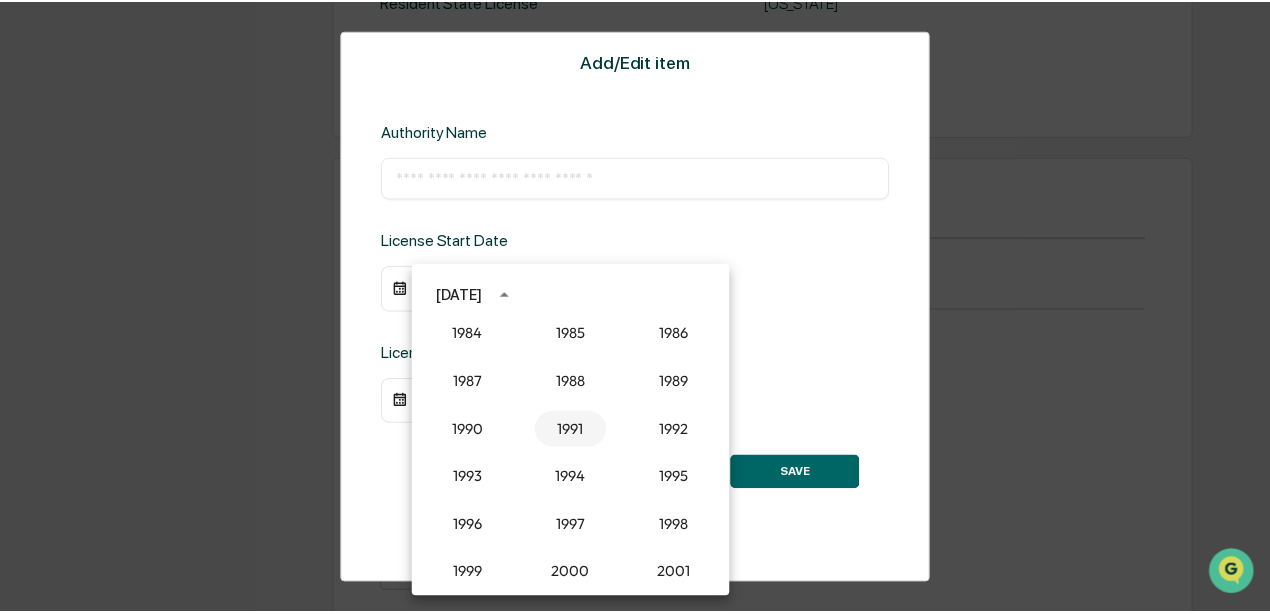 scroll, scrollTop: 2234, scrollLeft: 0, axis: vertical 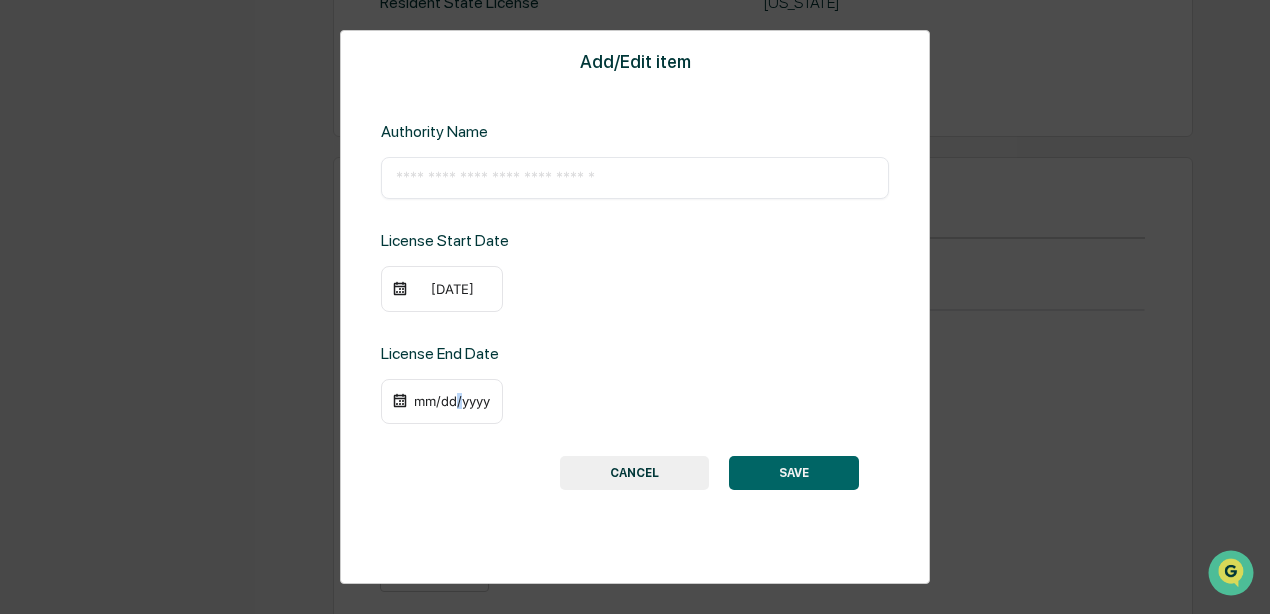 click on "mm/dd/yyyy" at bounding box center (452, 401) 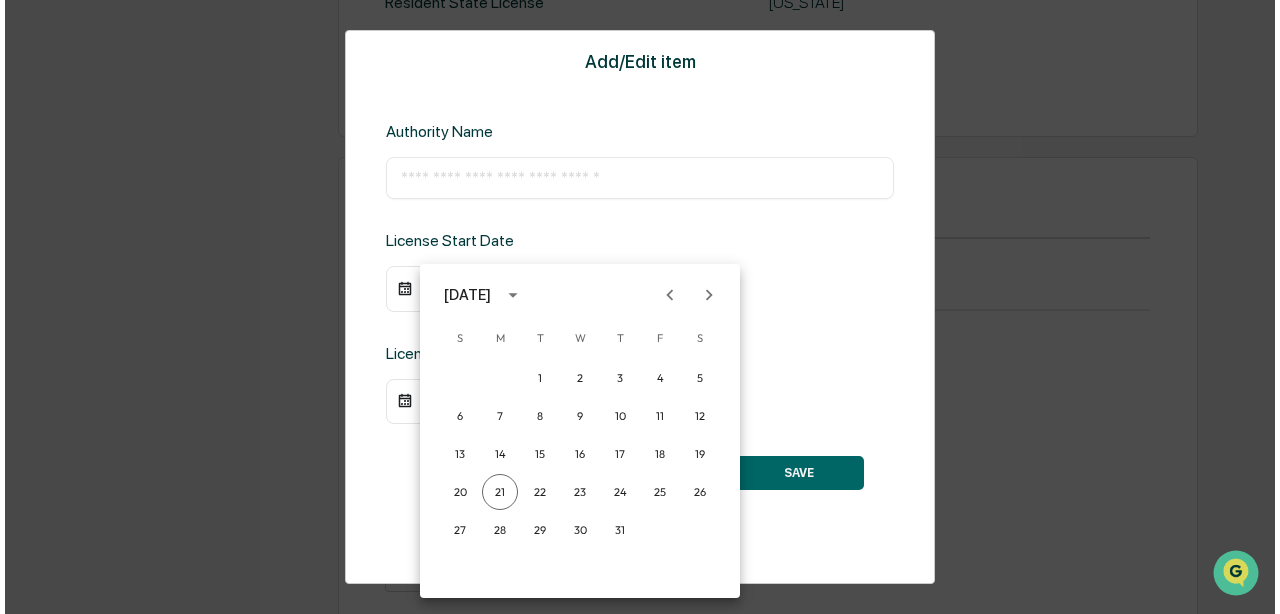 scroll, scrollTop: 2237, scrollLeft: 0, axis: vertical 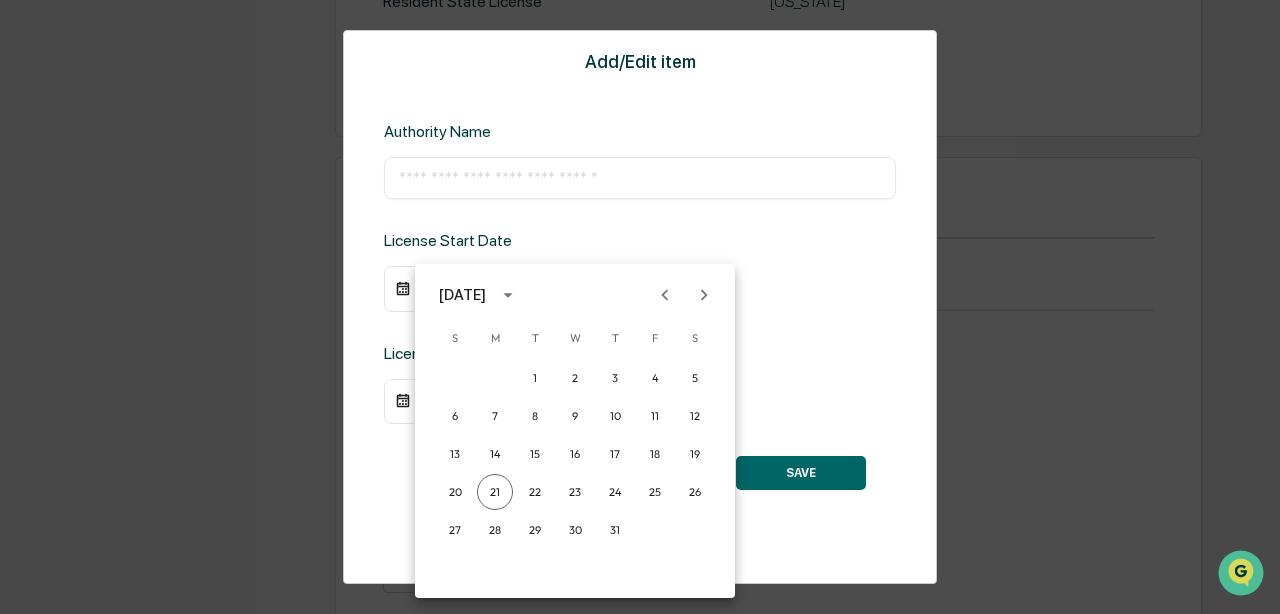 click at bounding box center [640, 307] 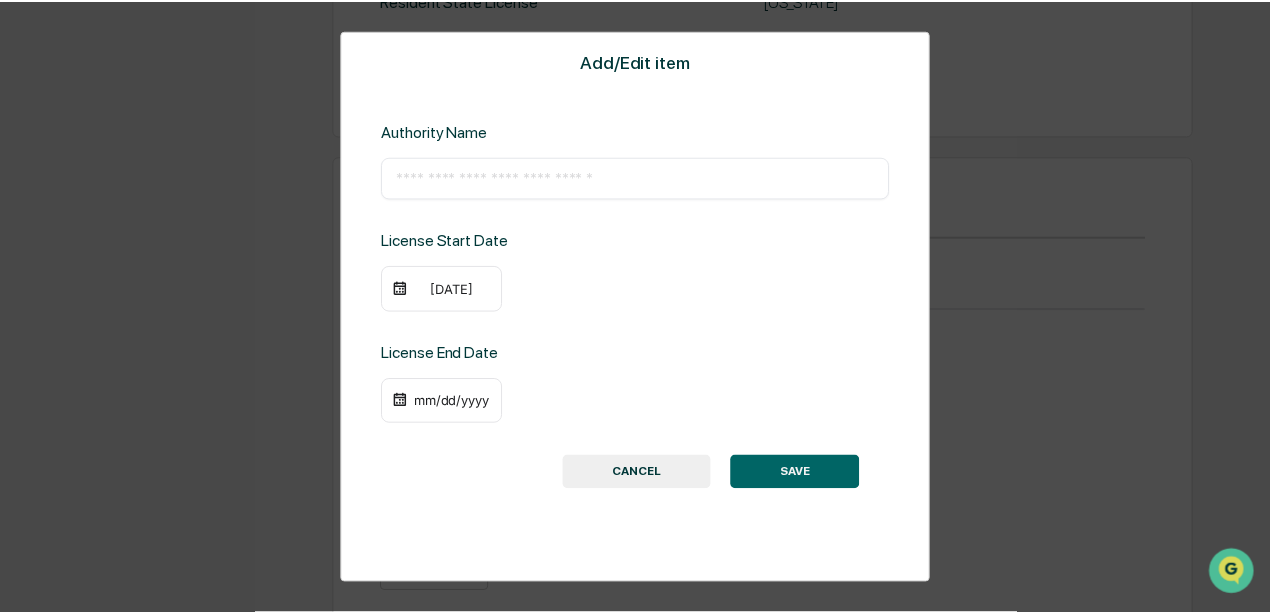 scroll, scrollTop: 2234, scrollLeft: 0, axis: vertical 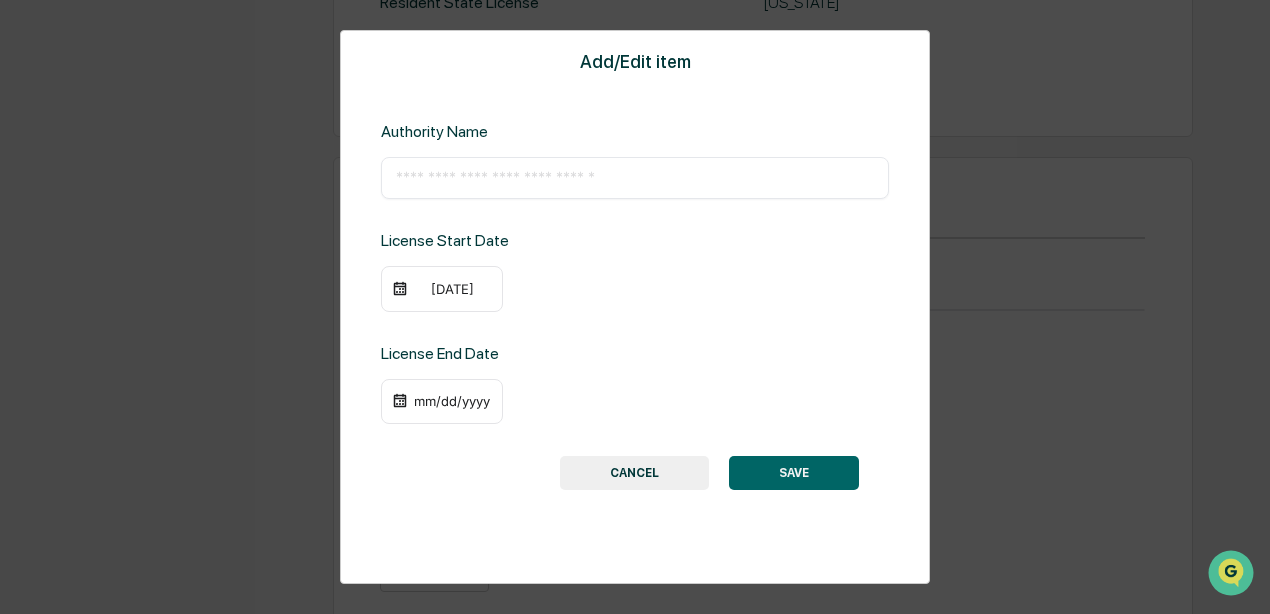 click on "SAVE" at bounding box center (794, 473) 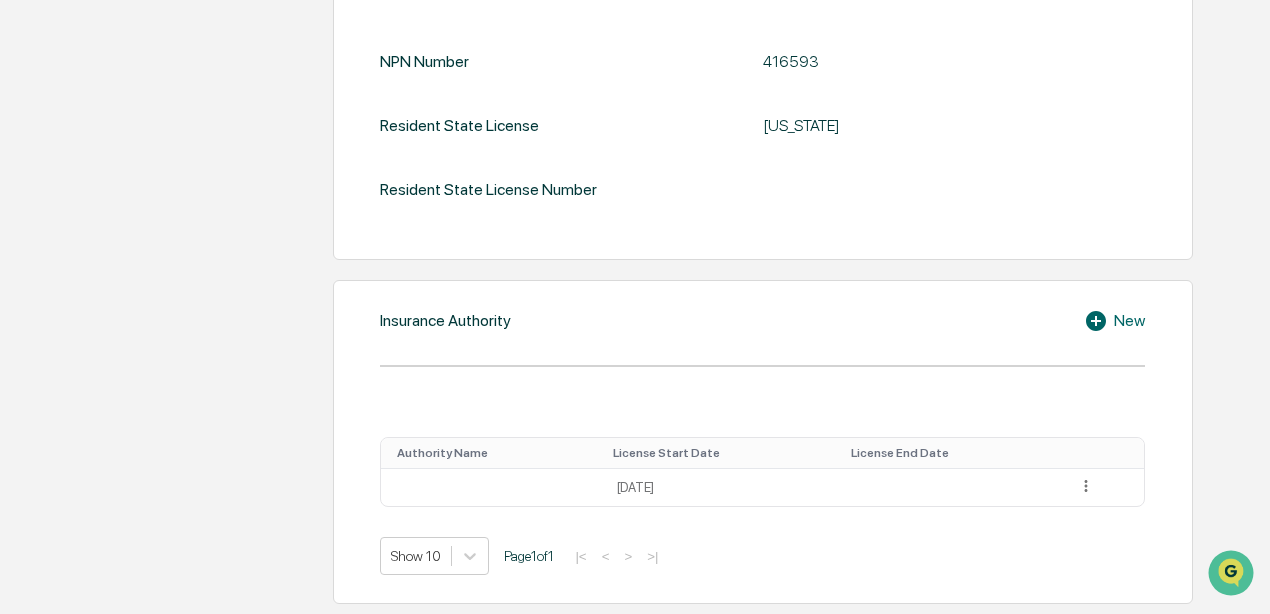 scroll, scrollTop: 2084, scrollLeft: 0, axis: vertical 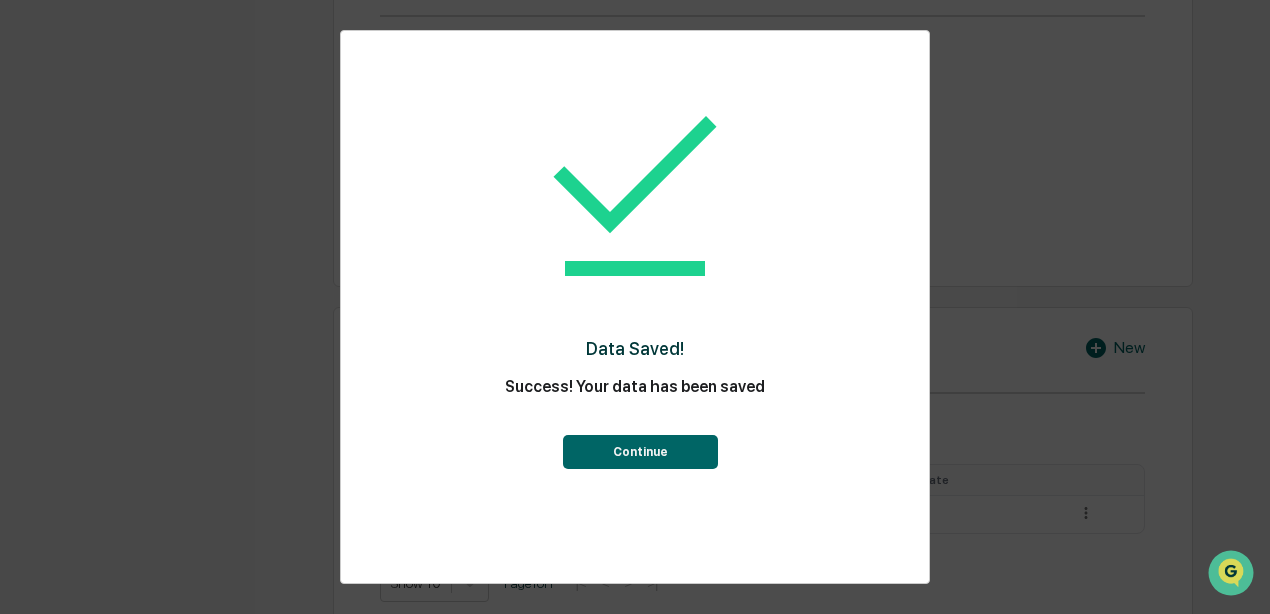 click on "Continue" at bounding box center [640, 452] 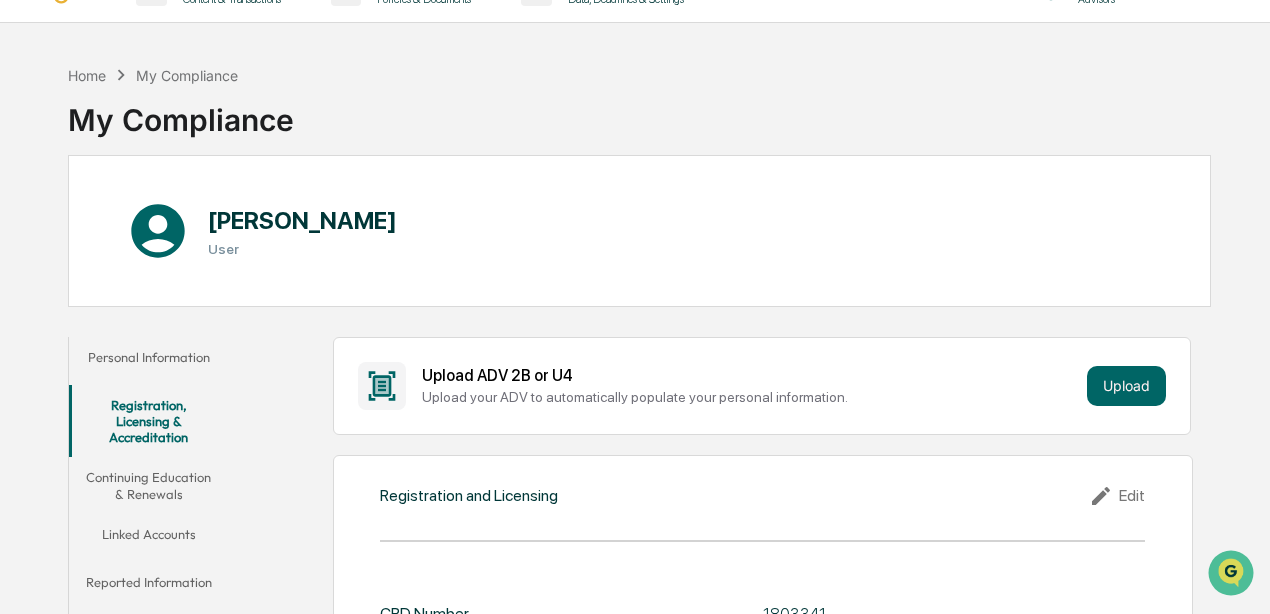 scroll, scrollTop: 100, scrollLeft: 0, axis: vertical 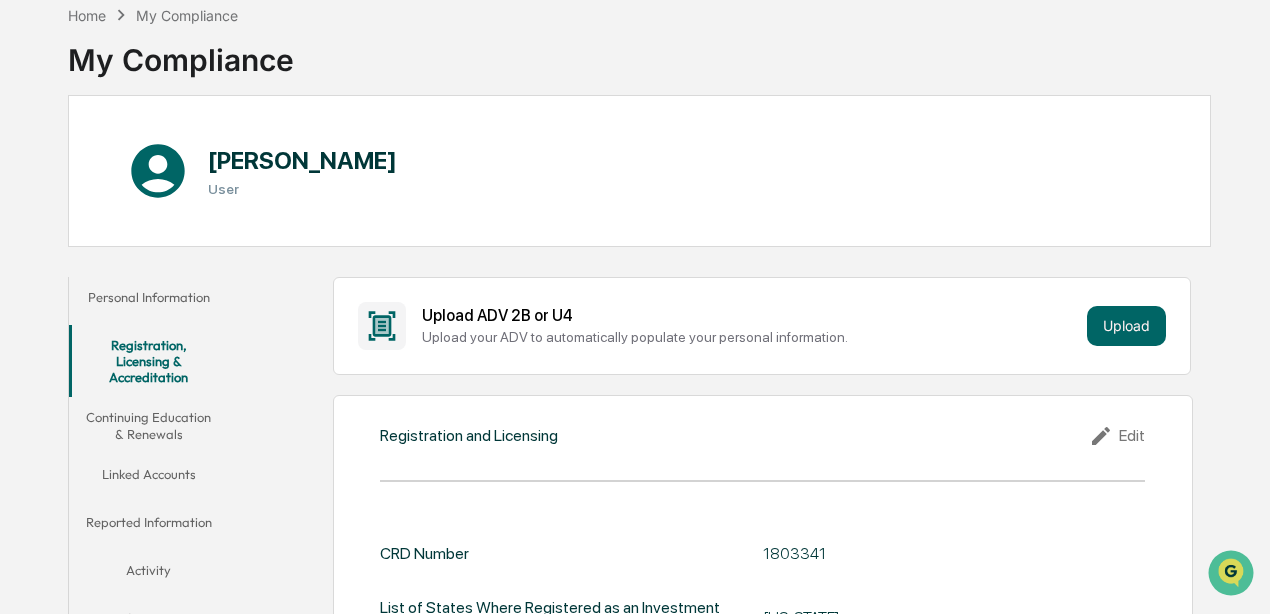 click on "Continuing Education & Renewals" at bounding box center (148, 425) 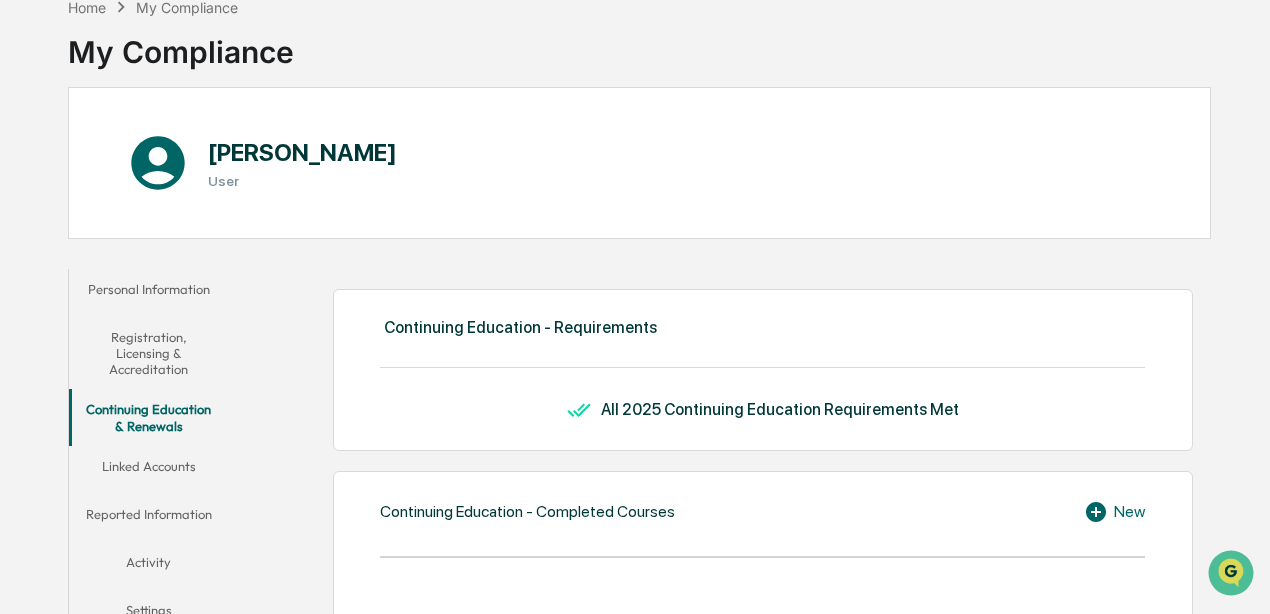 scroll, scrollTop: 100, scrollLeft: 0, axis: vertical 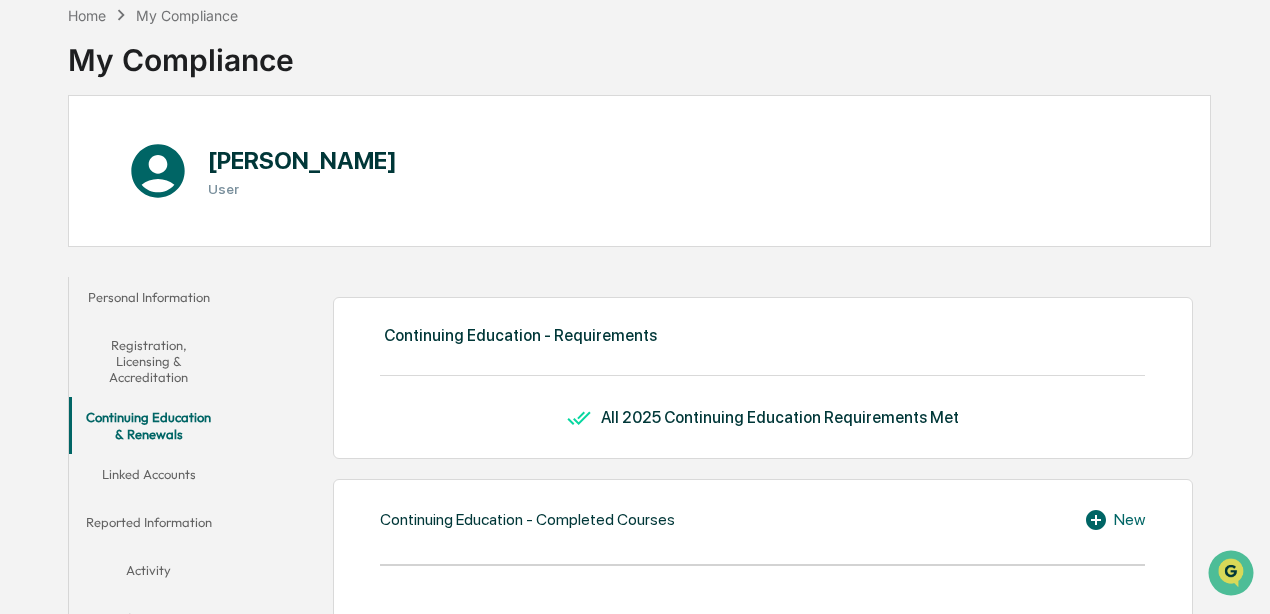 click on "Linked Accounts" at bounding box center (148, 478) 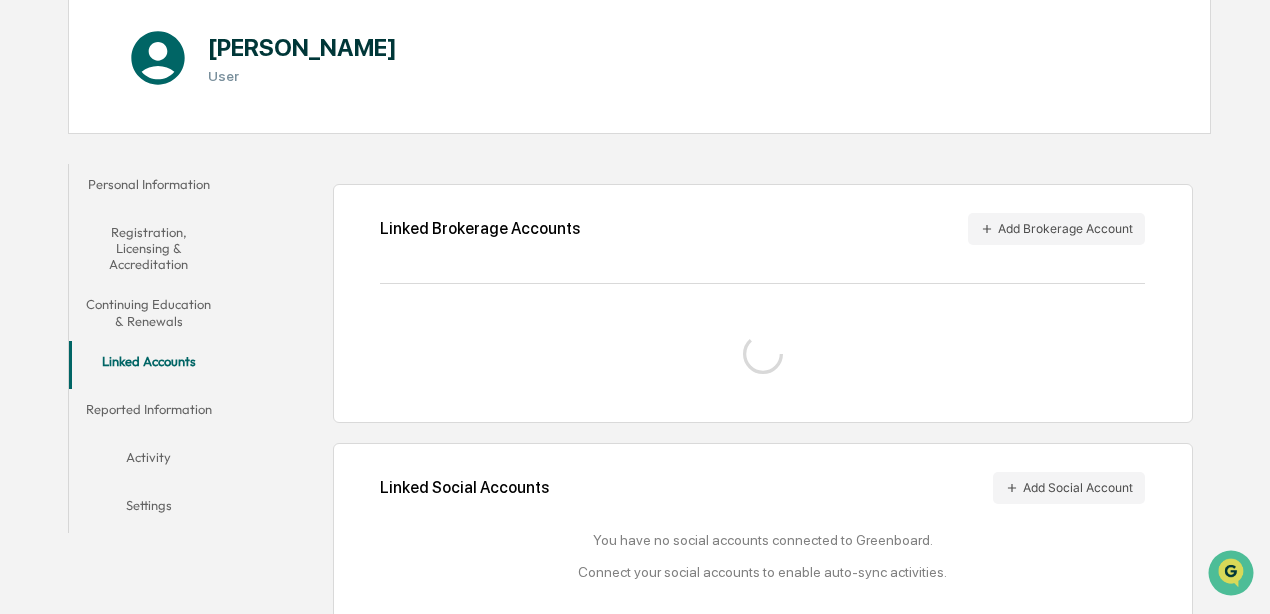 scroll, scrollTop: 237, scrollLeft: 0, axis: vertical 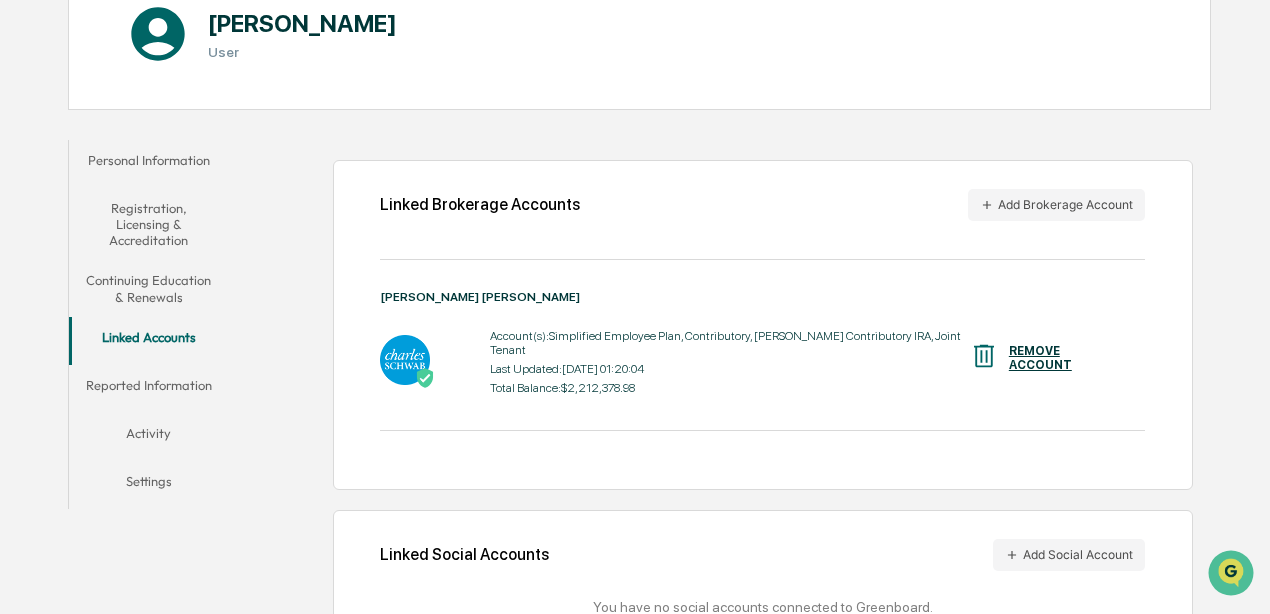 click on "Reported Information" at bounding box center [148, 389] 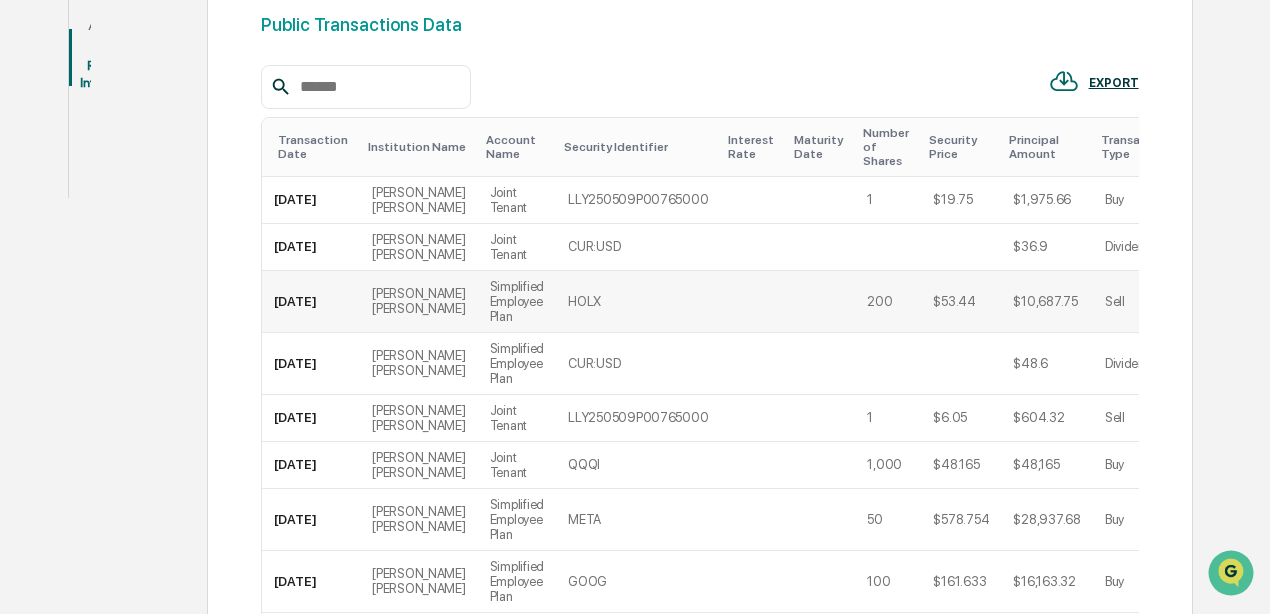 scroll, scrollTop: 637, scrollLeft: 0, axis: vertical 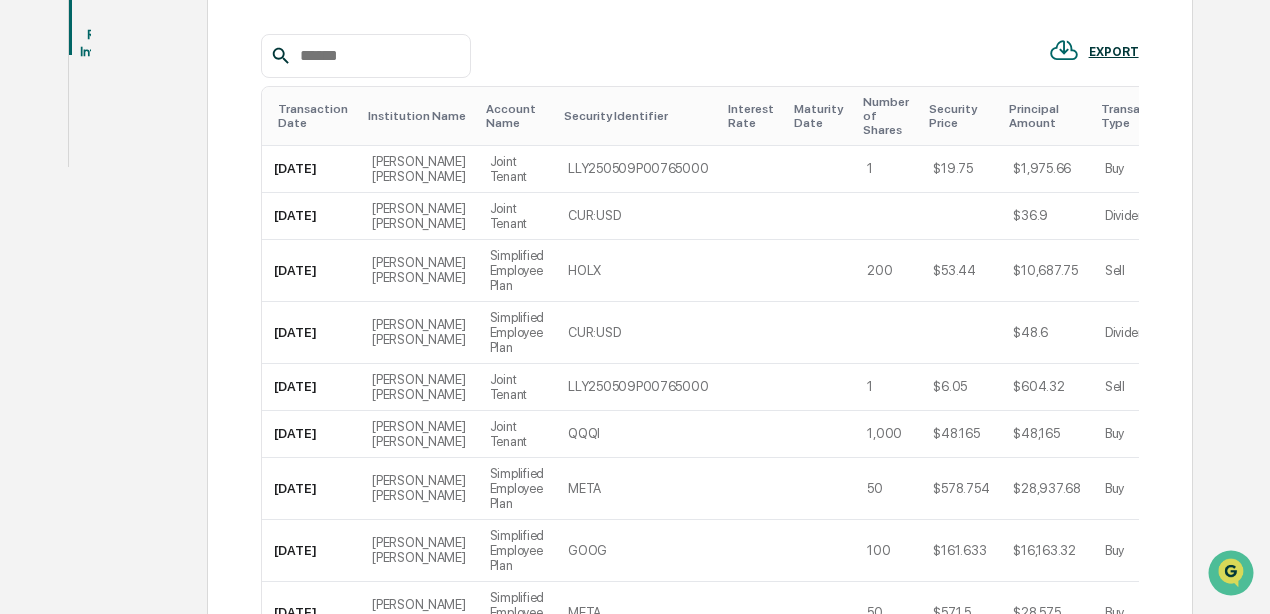 click on "Activity" at bounding box center (114, 95) 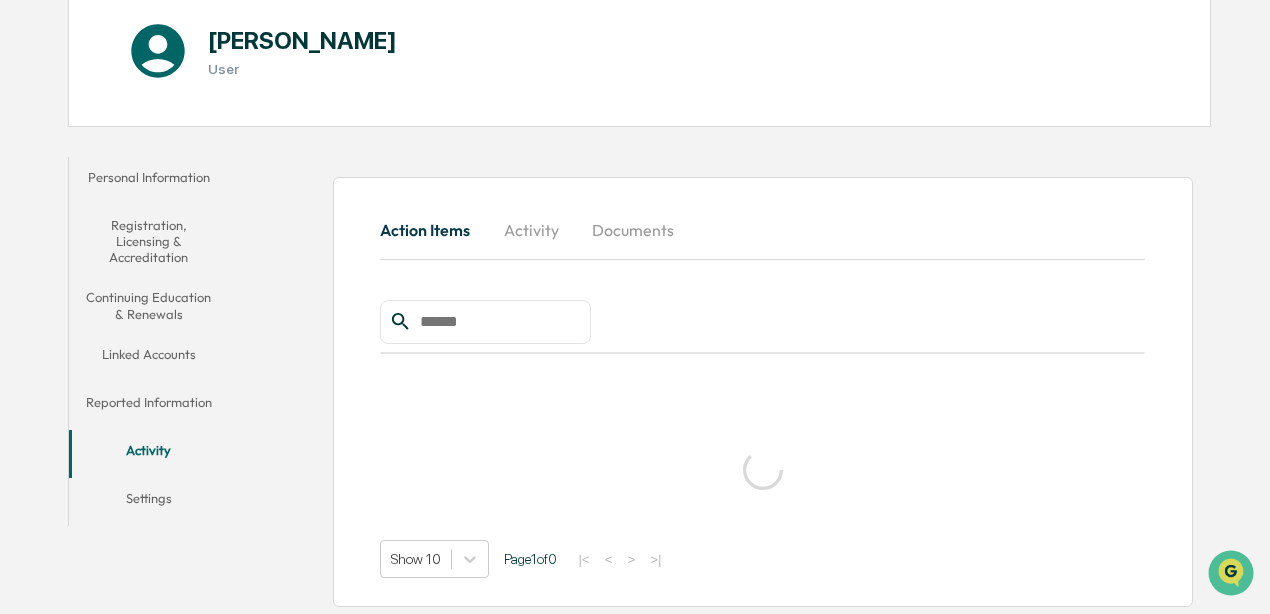 scroll, scrollTop: 600, scrollLeft: 0, axis: vertical 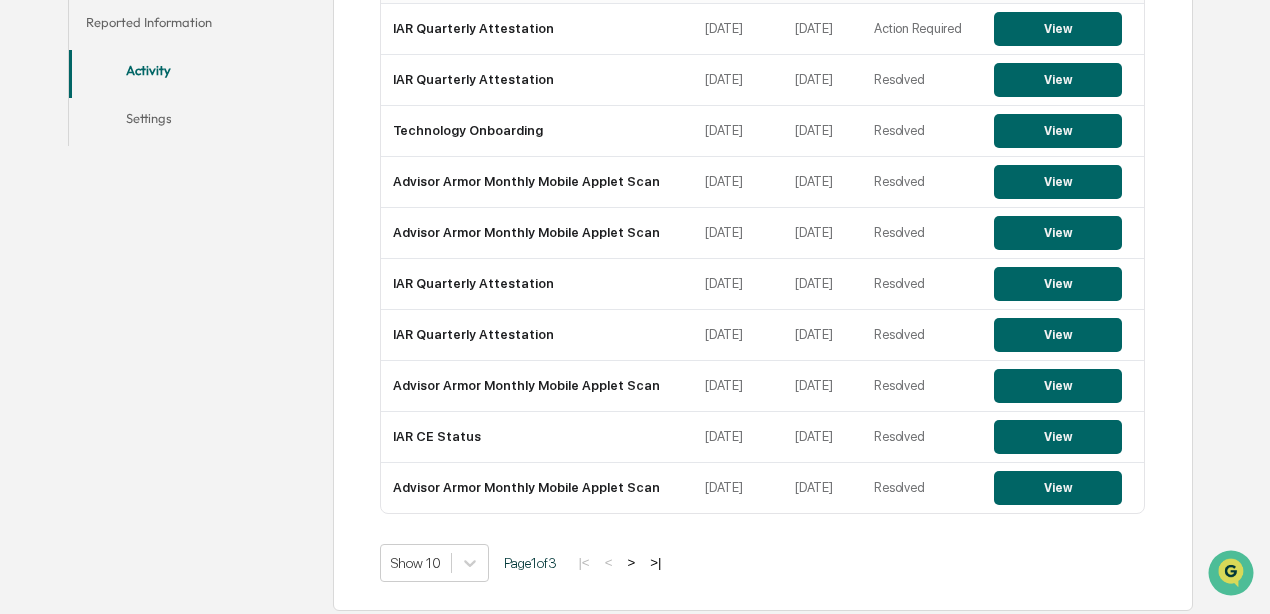 click on "Settings" at bounding box center [148, 122] 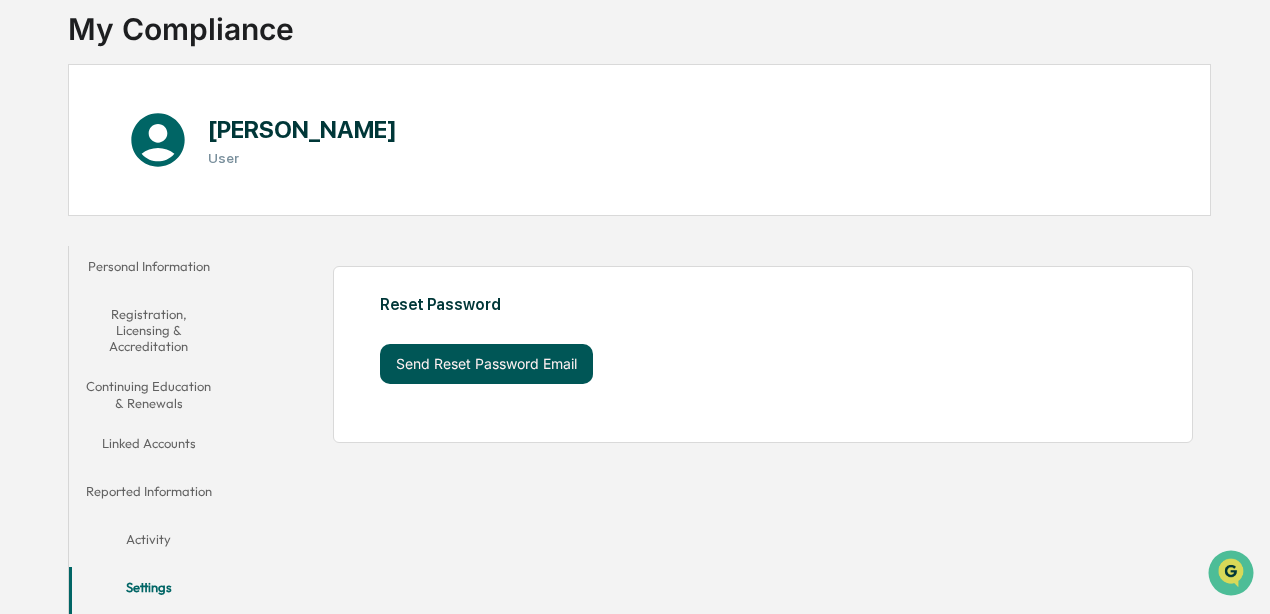click on "Send Reset Password Email" at bounding box center [486, 364] 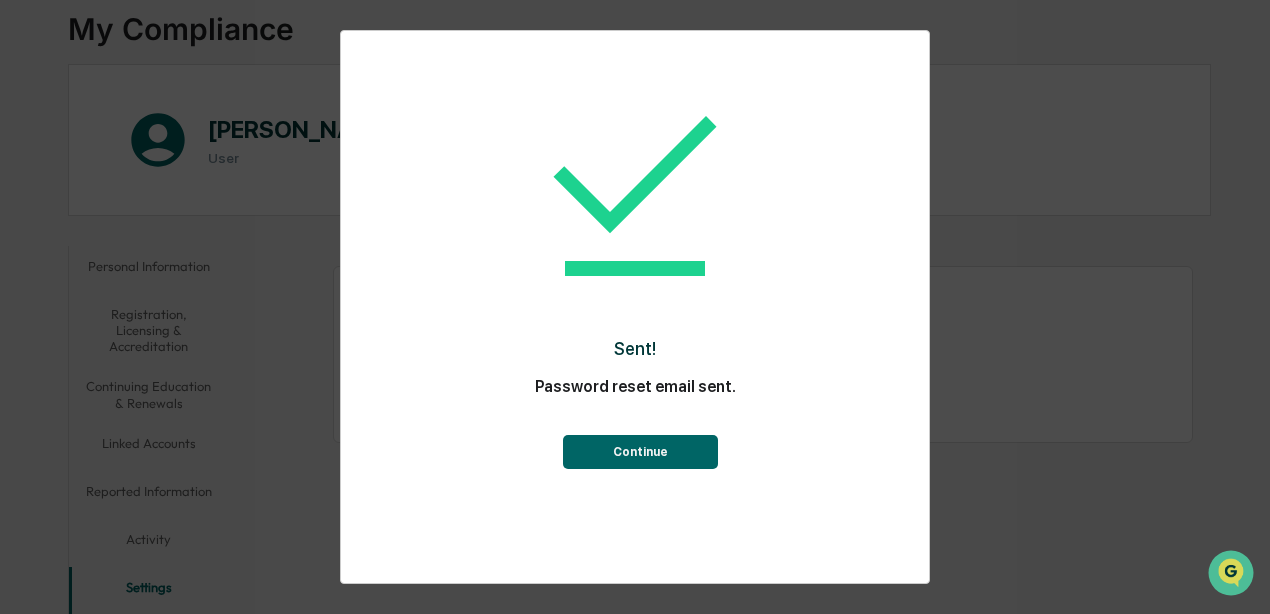 click on "Continue" at bounding box center (640, 452) 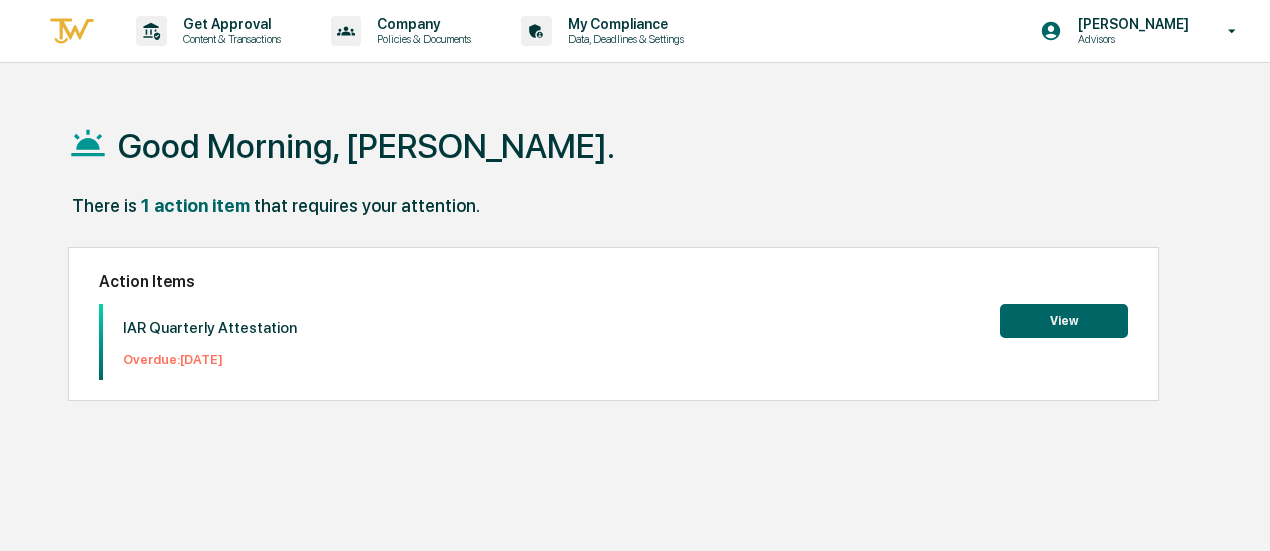 scroll, scrollTop: 0, scrollLeft: 0, axis: both 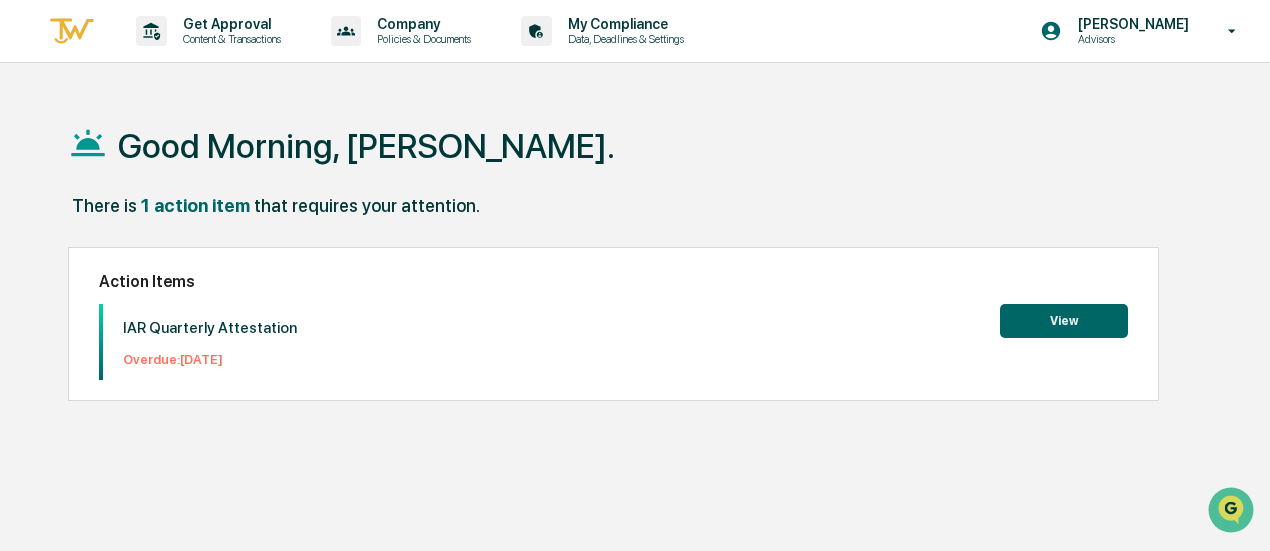 click on "View" at bounding box center [1064, 321] 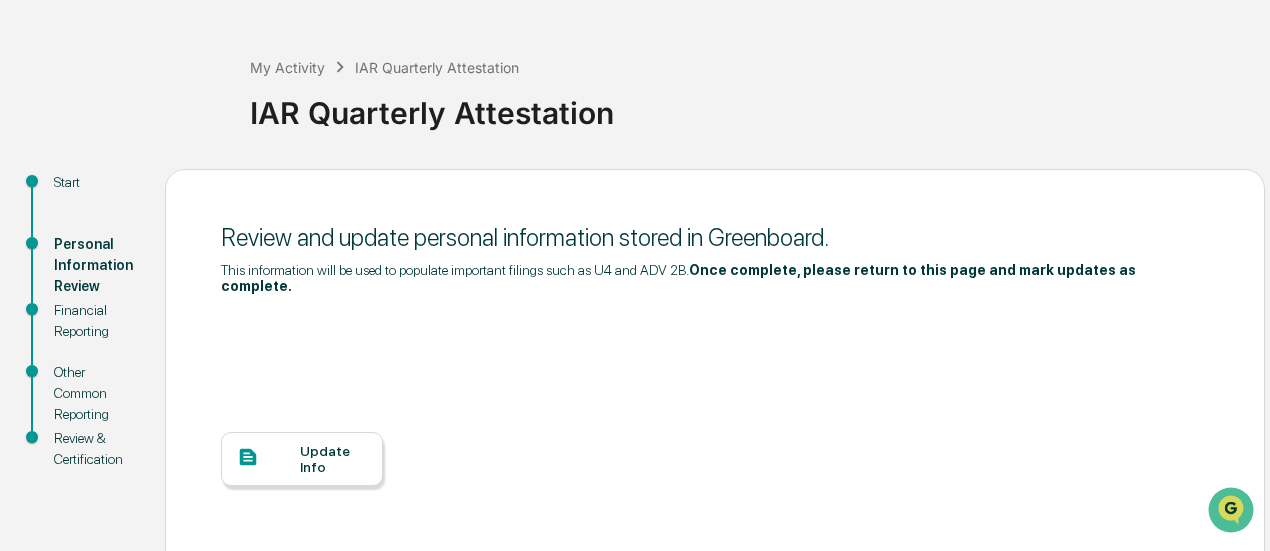 scroll, scrollTop: 200, scrollLeft: 0, axis: vertical 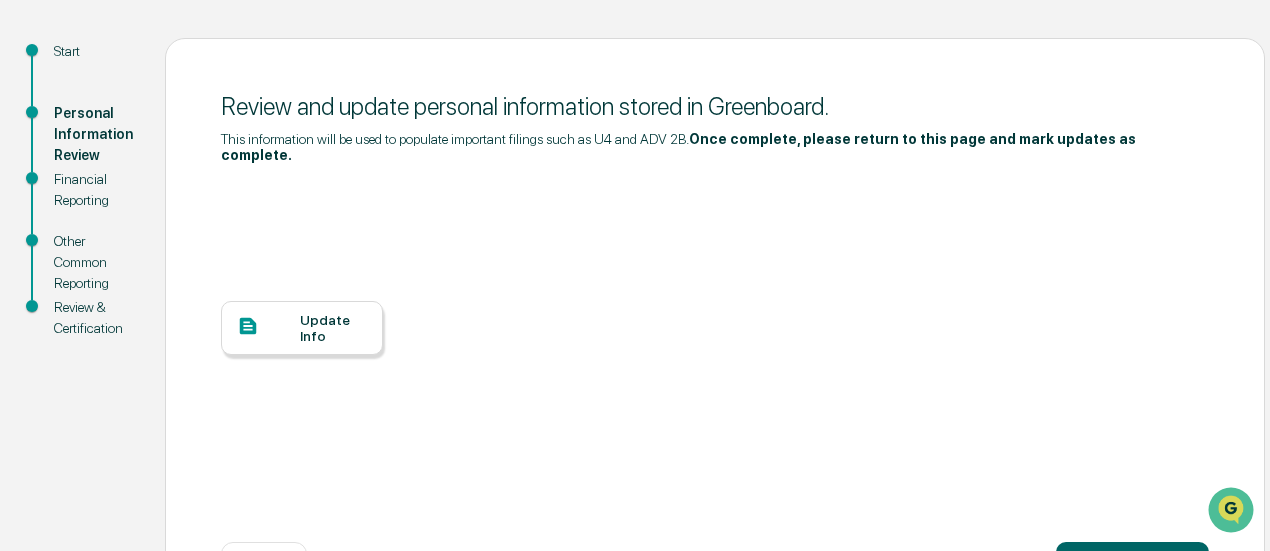 click on "Update Info" at bounding box center (333, 328) 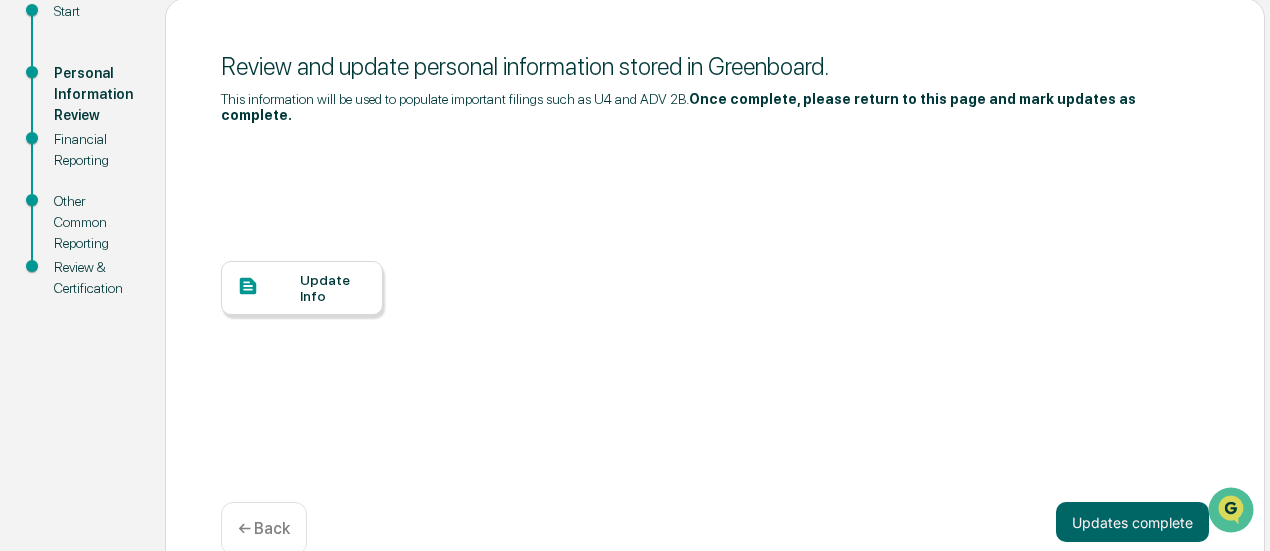 scroll, scrollTop: 262, scrollLeft: 0, axis: vertical 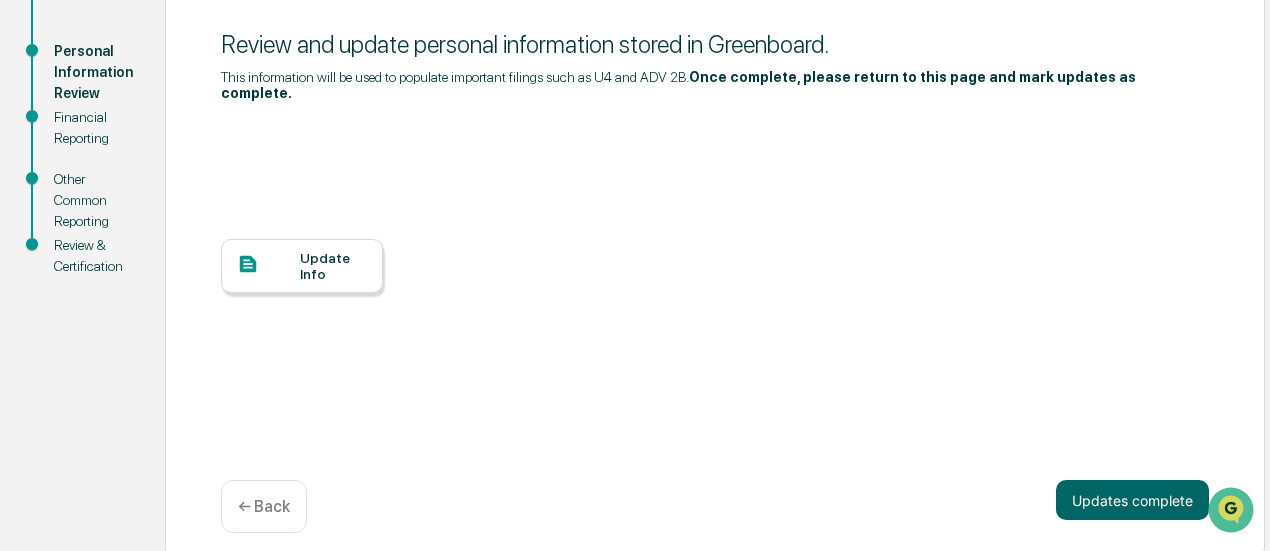 click on "Update Info" at bounding box center (333, 266) 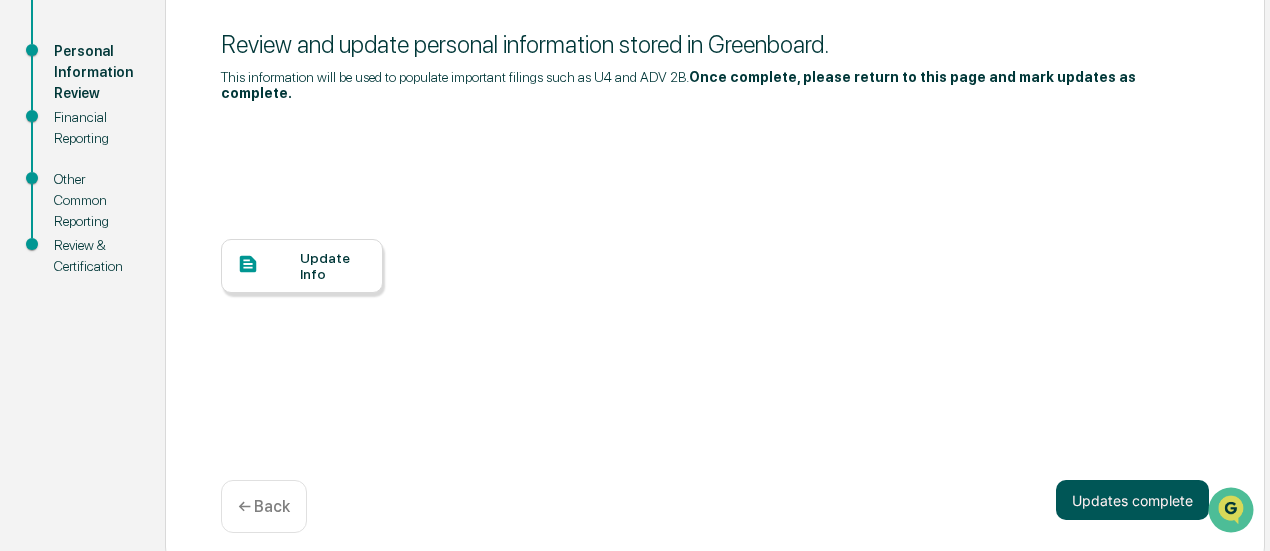 click on "Updates complete" at bounding box center (1132, 500) 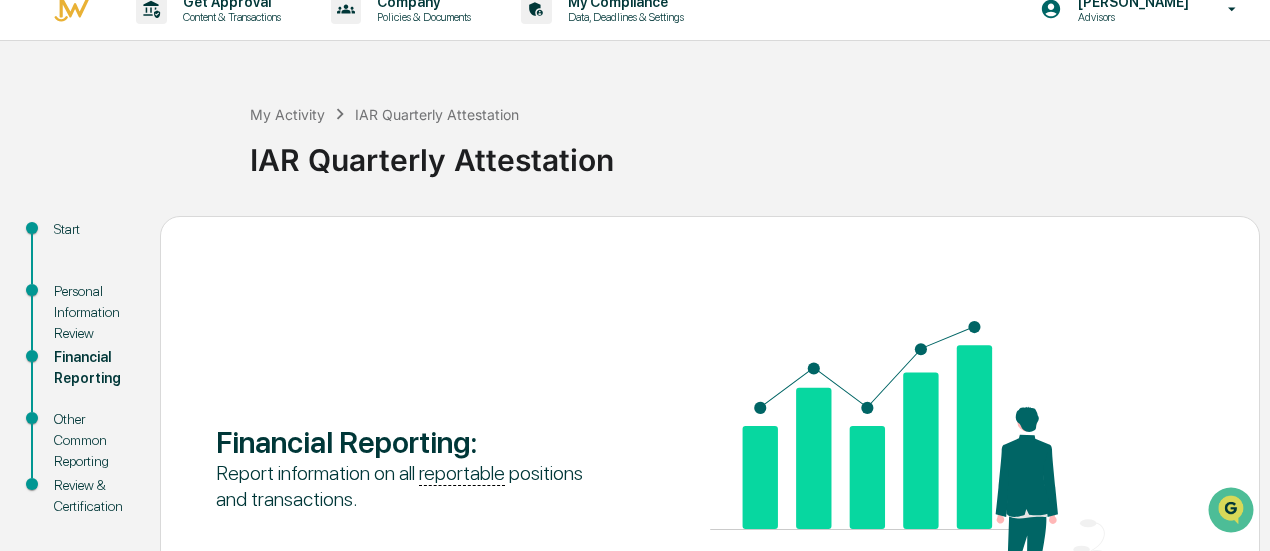 scroll, scrollTop: 0, scrollLeft: 0, axis: both 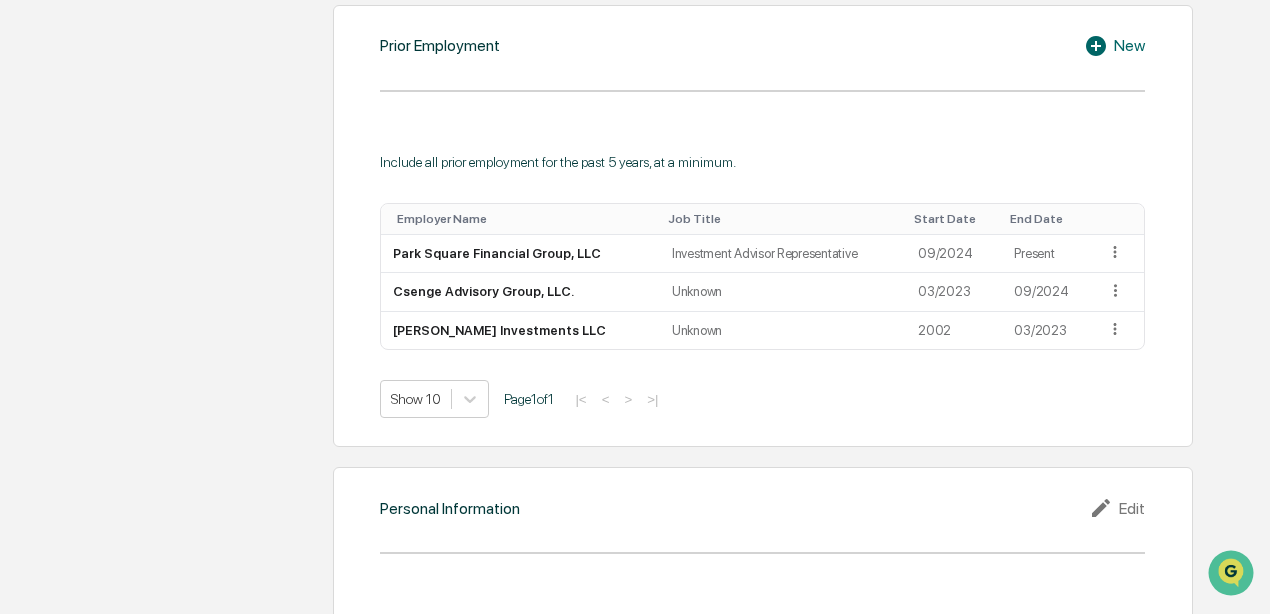 click 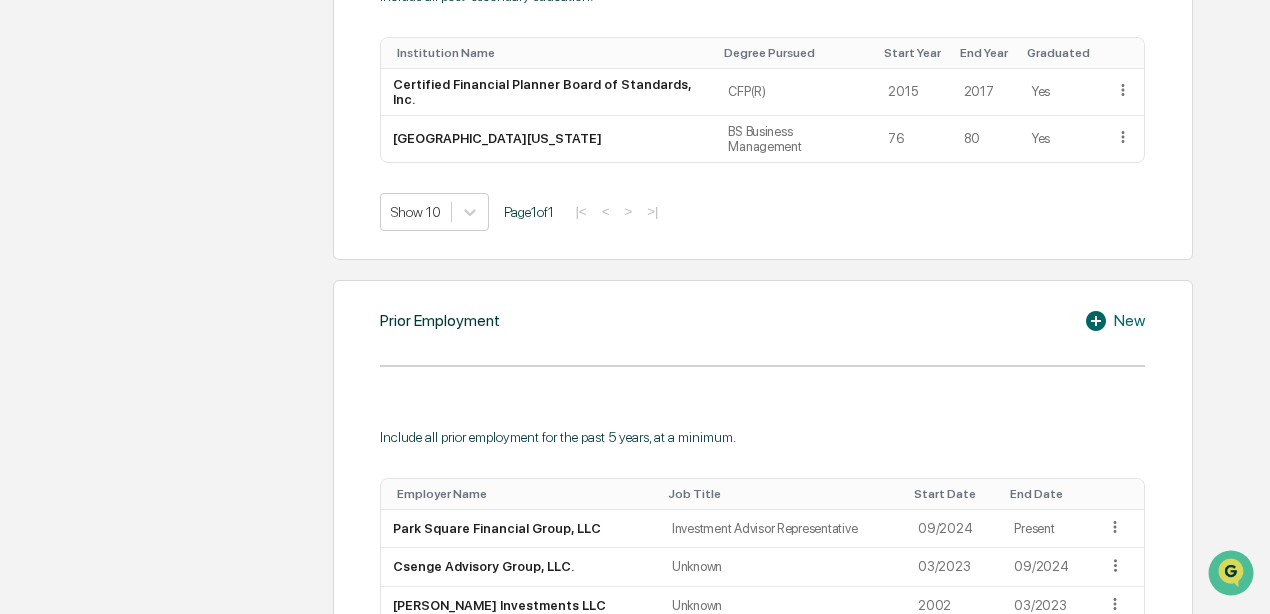 scroll, scrollTop: 1511, scrollLeft: 0, axis: vertical 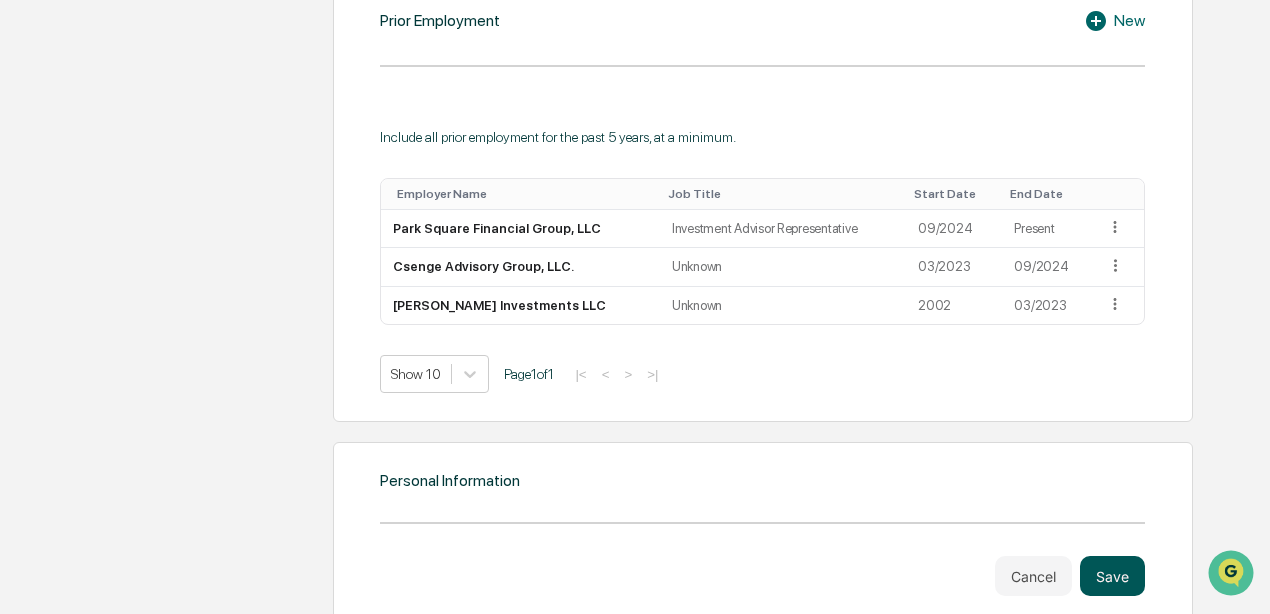 click on "Save" at bounding box center [1112, 576] 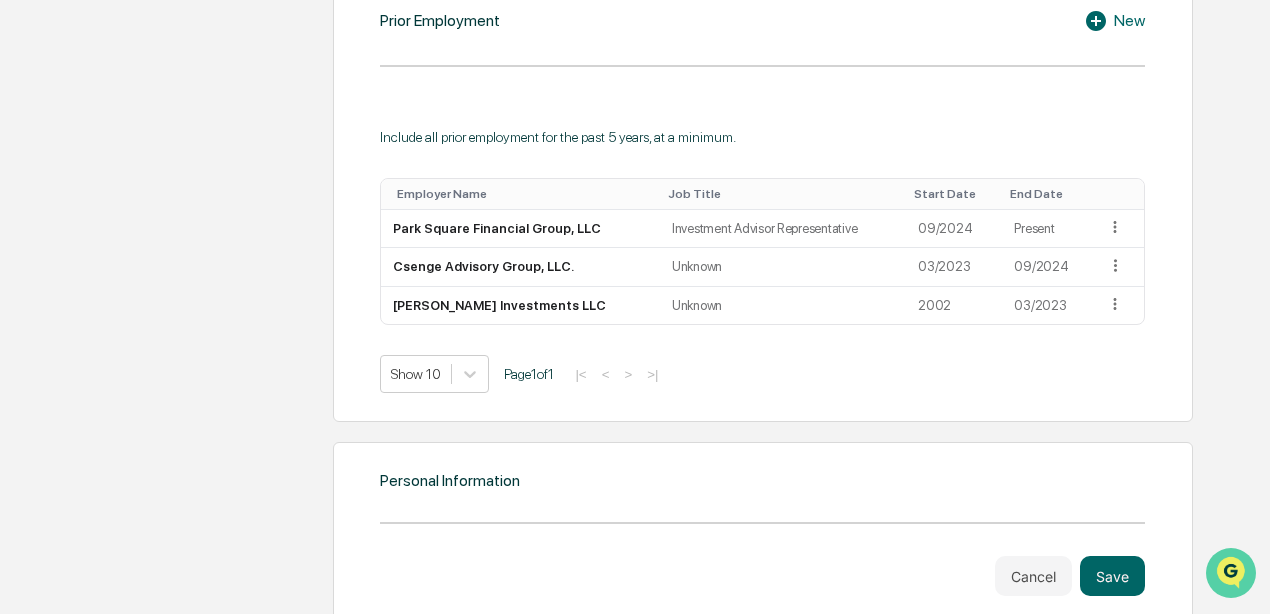 click at bounding box center (1231, 573) 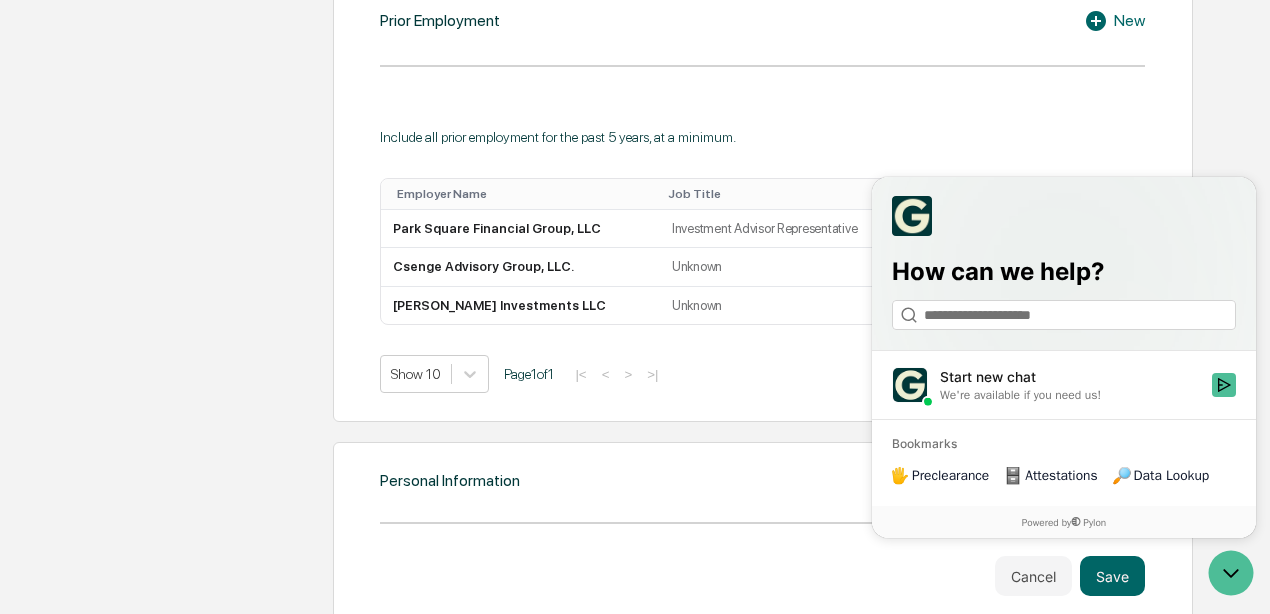 click on "Include all prior employment for the past 5 years, at a minimum. Employer Name Job Title Start Date End Date Park Square Financial Group, LLC Investment Advisor Representative 09/2024 Present Csenge Advisory Group, LLC. Unknown 03/2023 09/2024 Gary Burger Investments LLC Unknown 2002 03/2023 Show 10 Page  1  of  1   |<   <   >   >|" at bounding box center (762, 246) 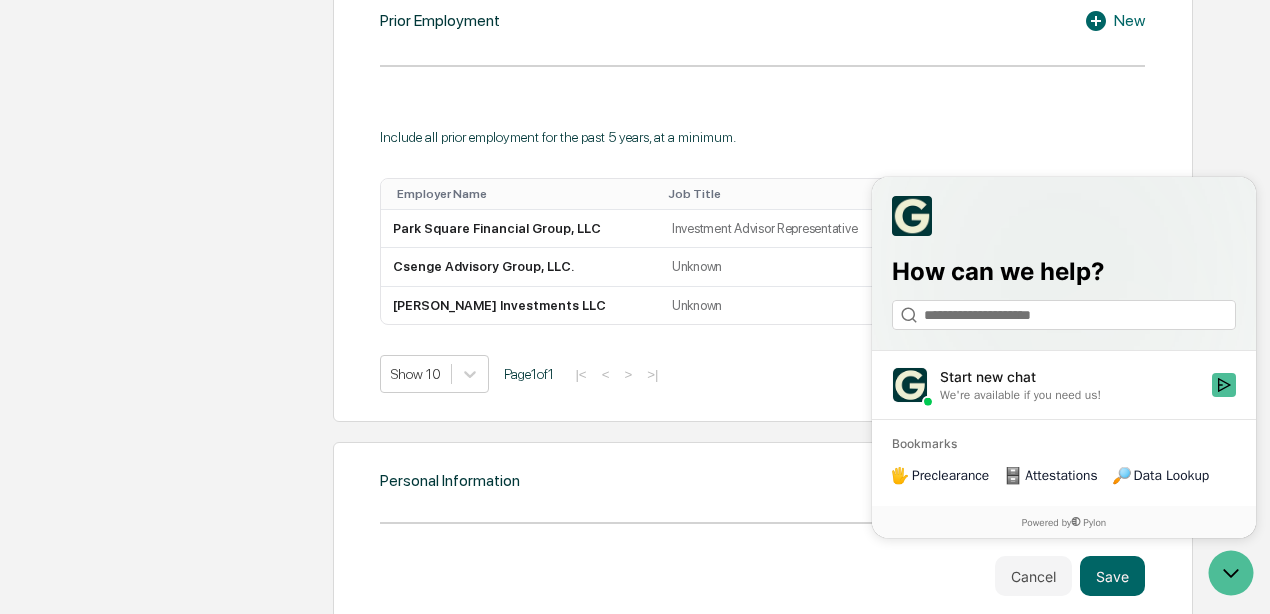 click on "Include all prior employment for the past 5 years, at a minimum. Employer Name Job Title Start Date End Date Park Square Financial Group, LLC Investment Advisor Representative 09/2024 Present Csenge Advisory Group, LLC. Unknown 03/2023 09/2024 Gary Burger Investments LLC Unknown 2002 03/2023 Show 10 Page  1  of  1   |<   <   >   >|" at bounding box center (762, 246) 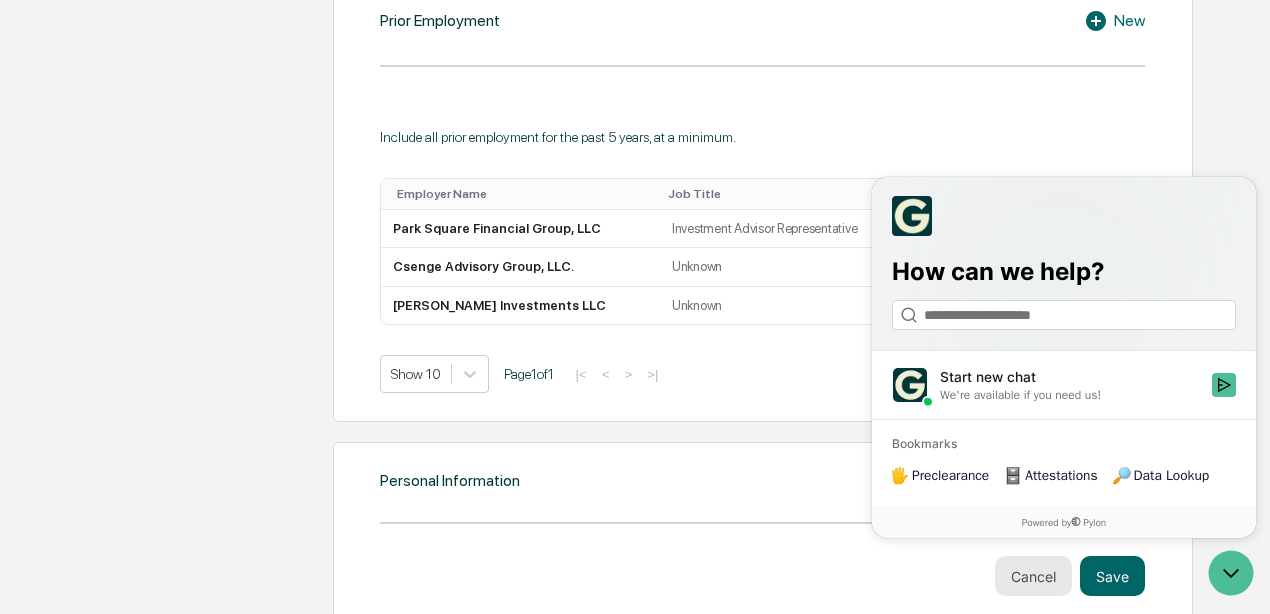 click on "Cancel" at bounding box center [1033, 576] 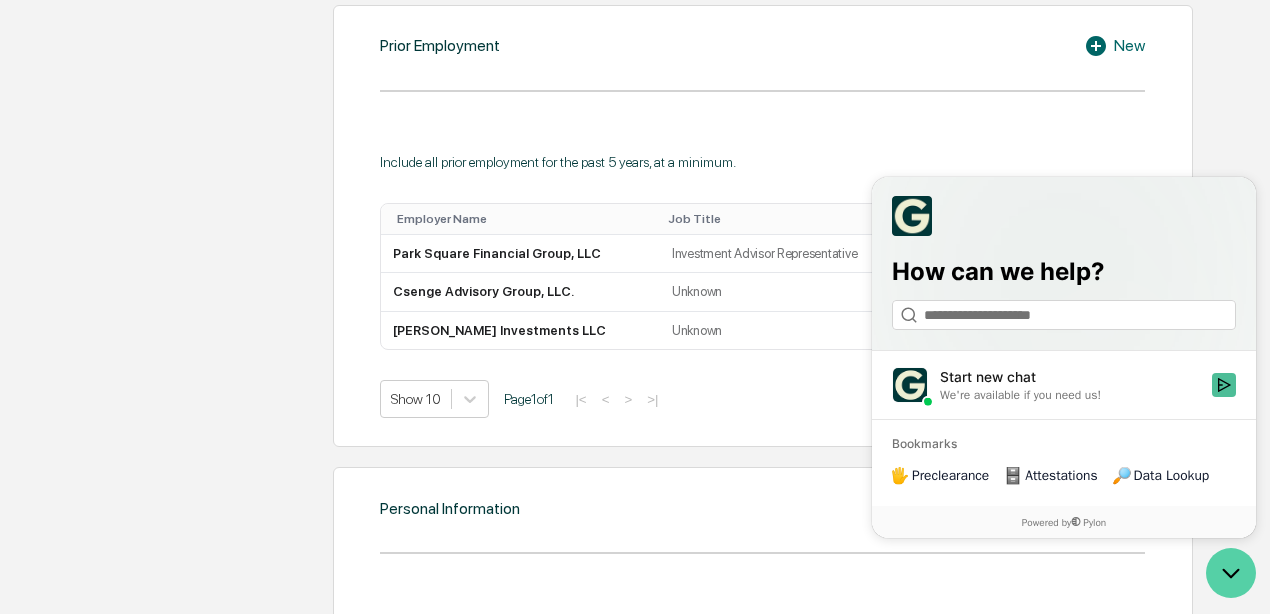 click 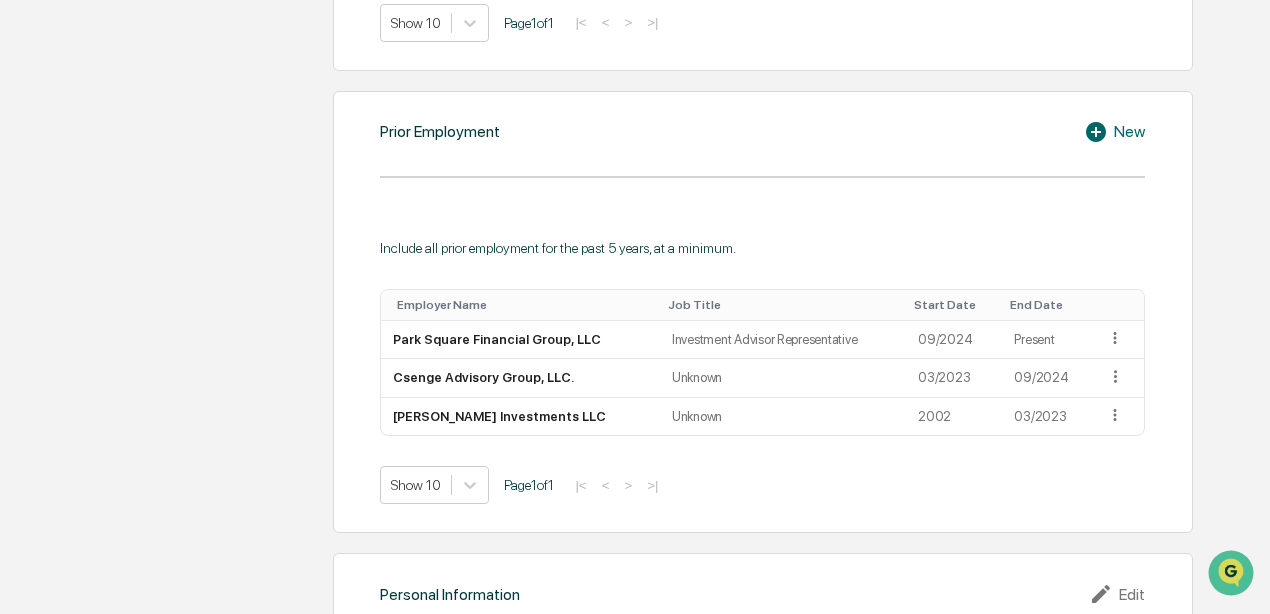 scroll, scrollTop: 1486, scrollLeft: 0, axis: vertical 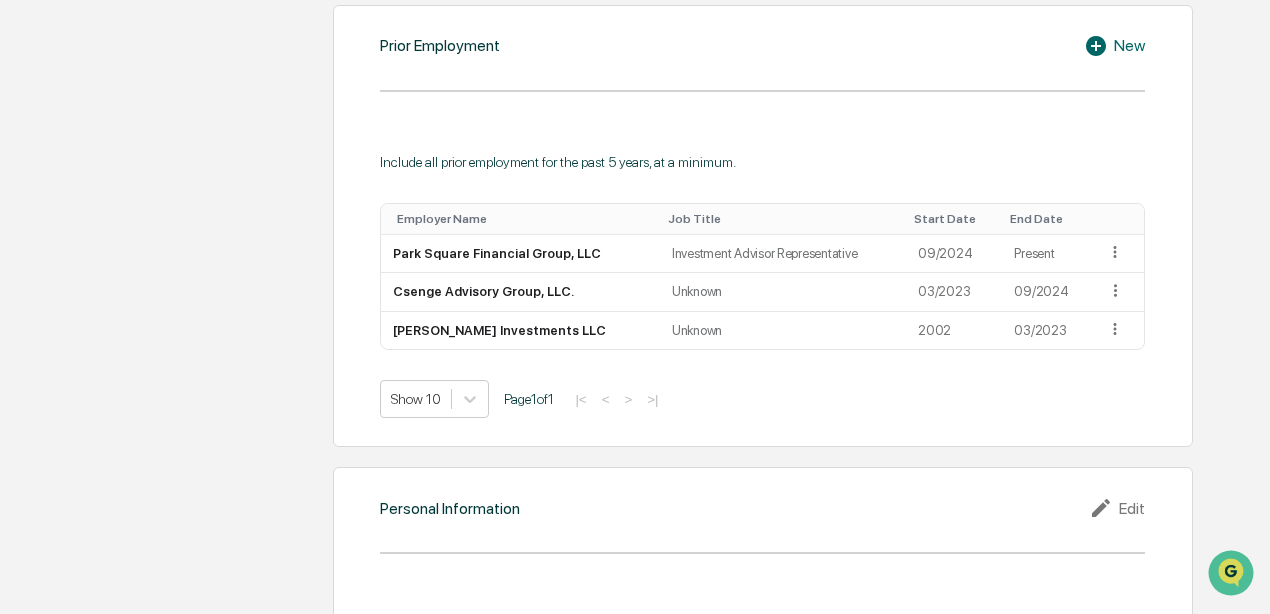click on "Edit" at bounding box center (1117, 508) 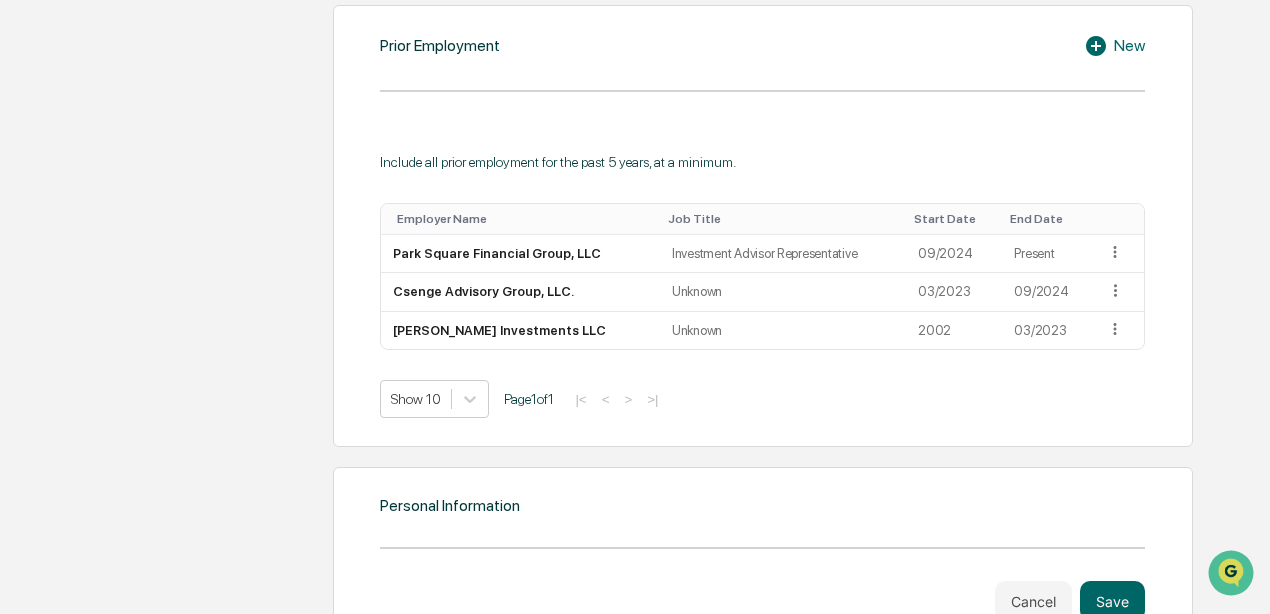 scroll, scrollTop: 1511, scrollLeft: 0, axis: vertical 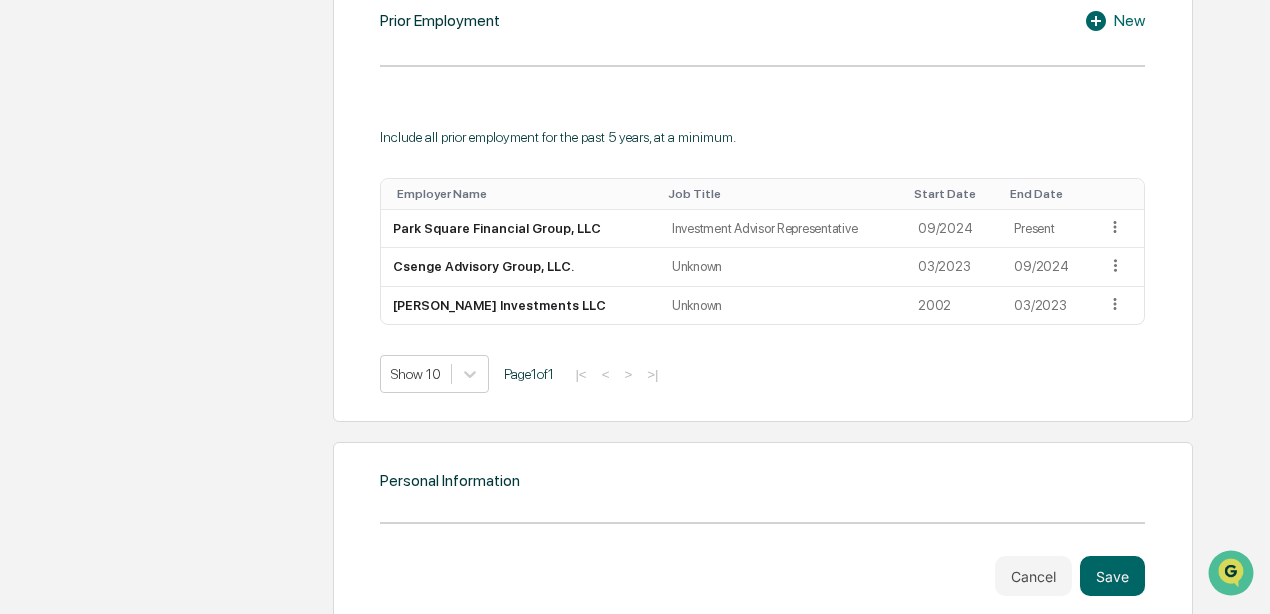 click on "Personal Information Cancel Save" at bounding box center [763, 533] 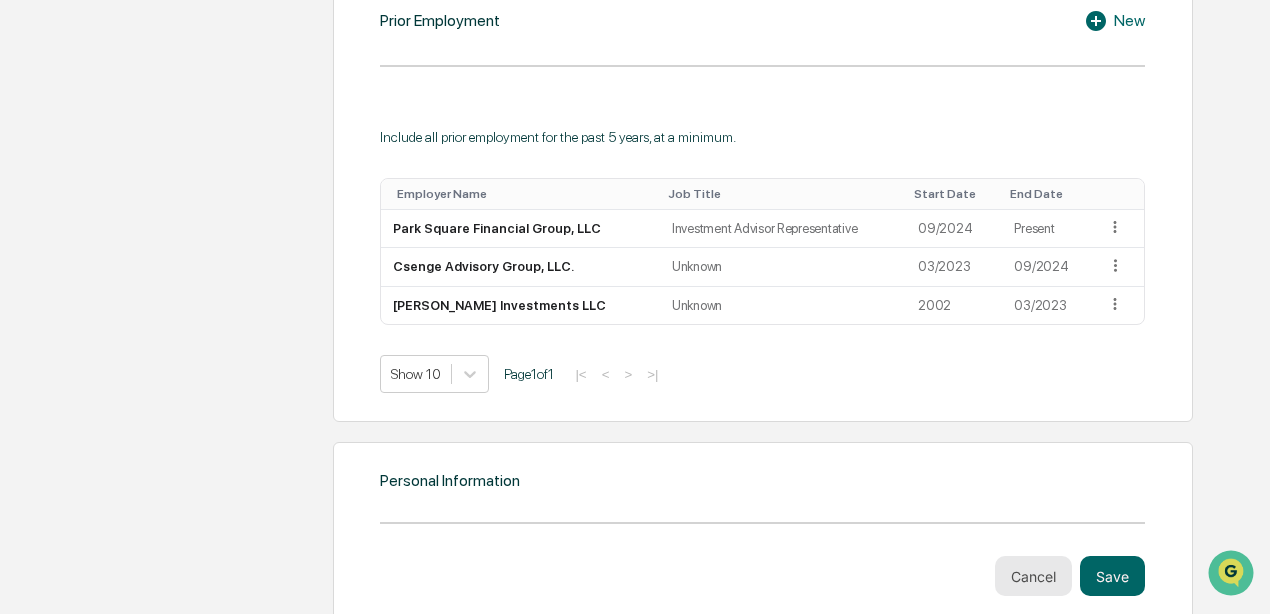 click on "Cancel" at bounding box center [1033, 576] 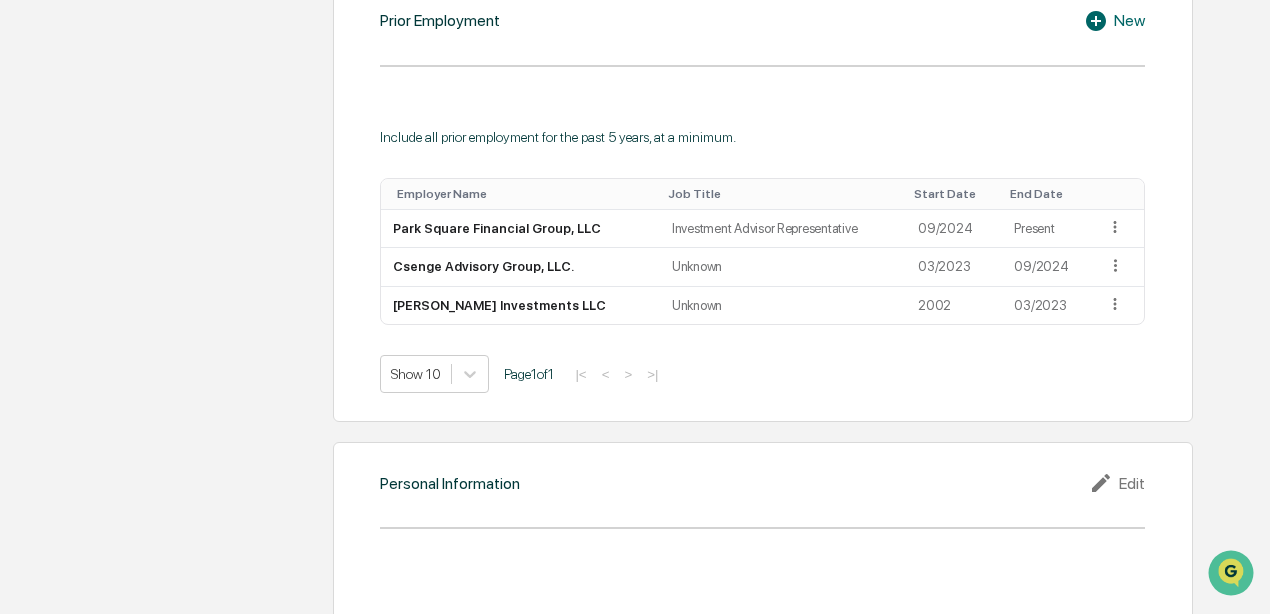 scroll, scrollTop: 1486, scrollLeft: 0, axis: vertical 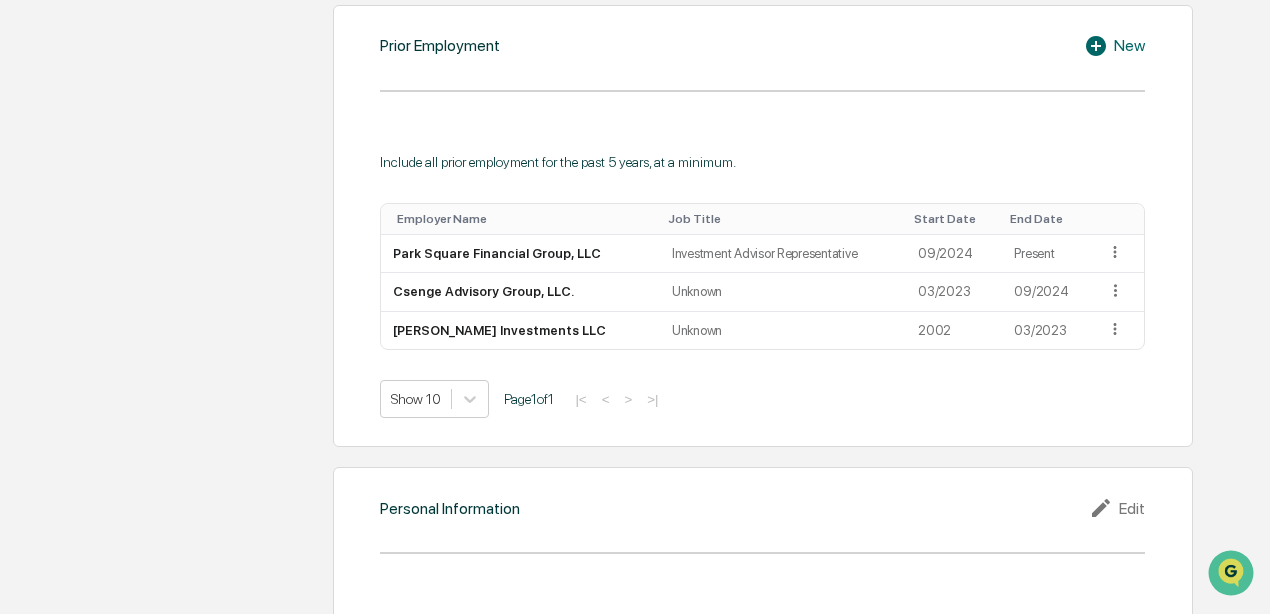 click on "Edit" at bounding box center [1117, 508] 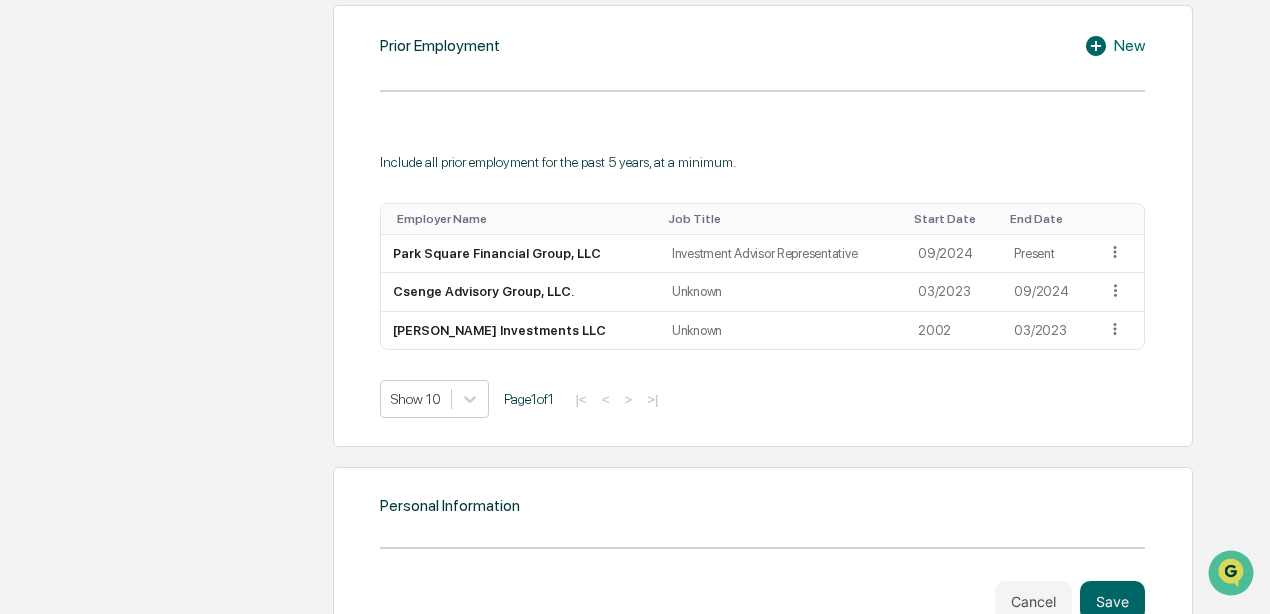 scroll, scrollTop: 1511, scrollLeft: 0, axis: vertical 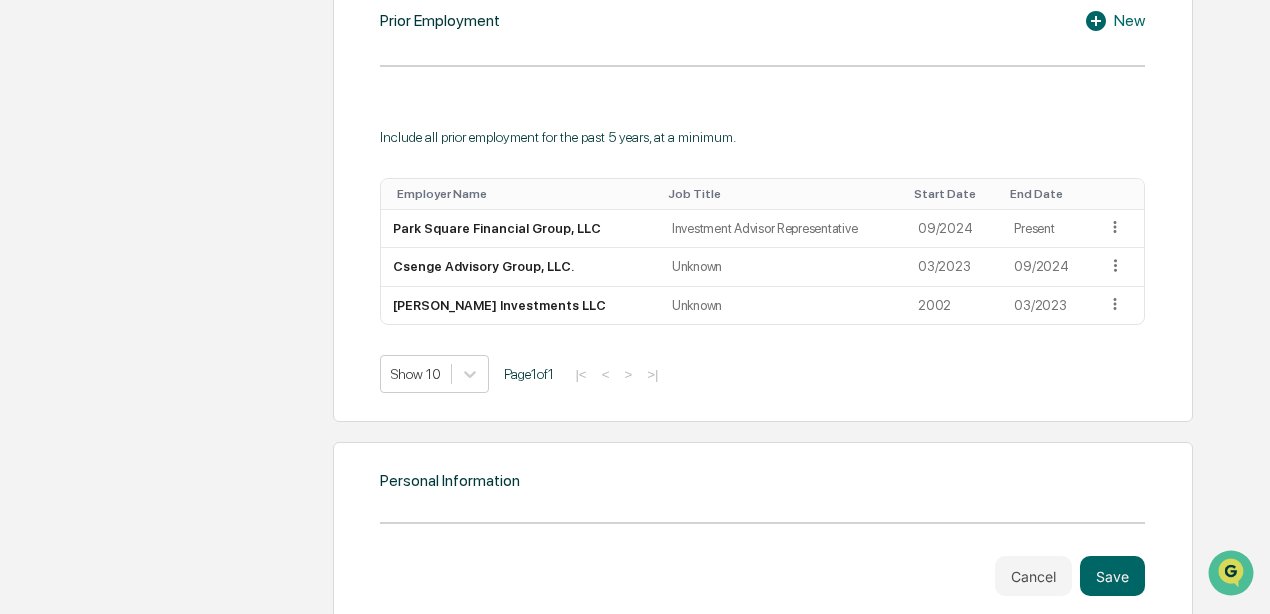 click on "Personal Information Cancel Save" at bounding box center (763, 533) 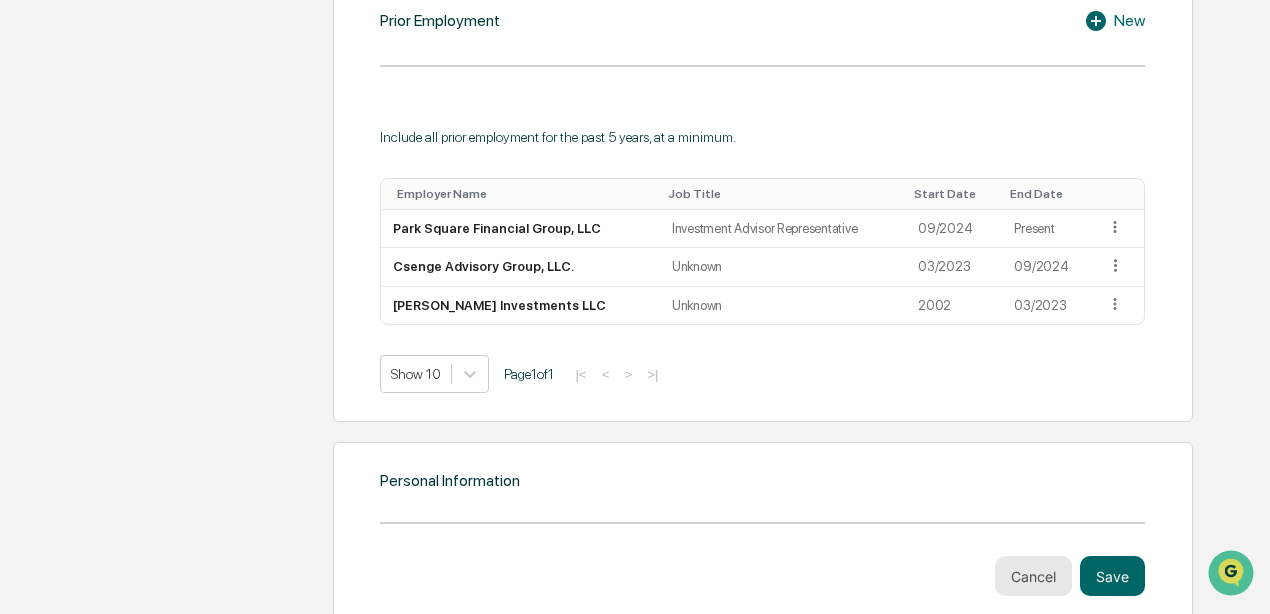 click on "Cancel" at bounding box center (1033, 576) 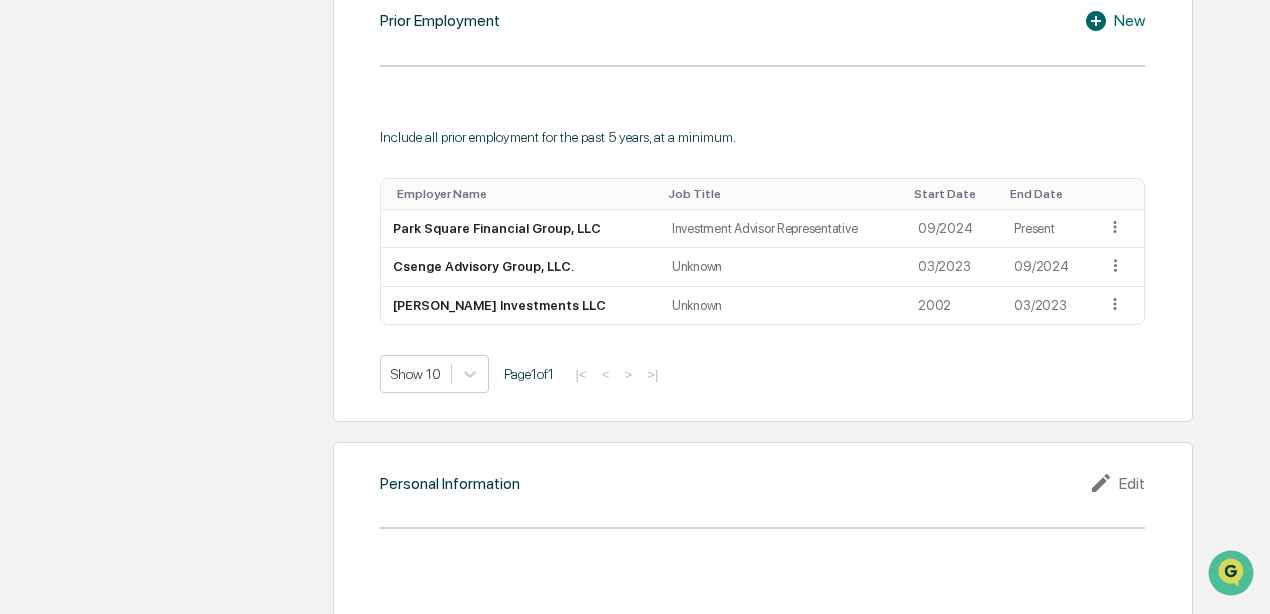 scroll, scrollTop: 1486, scrollLeft: 0, axis: vertical 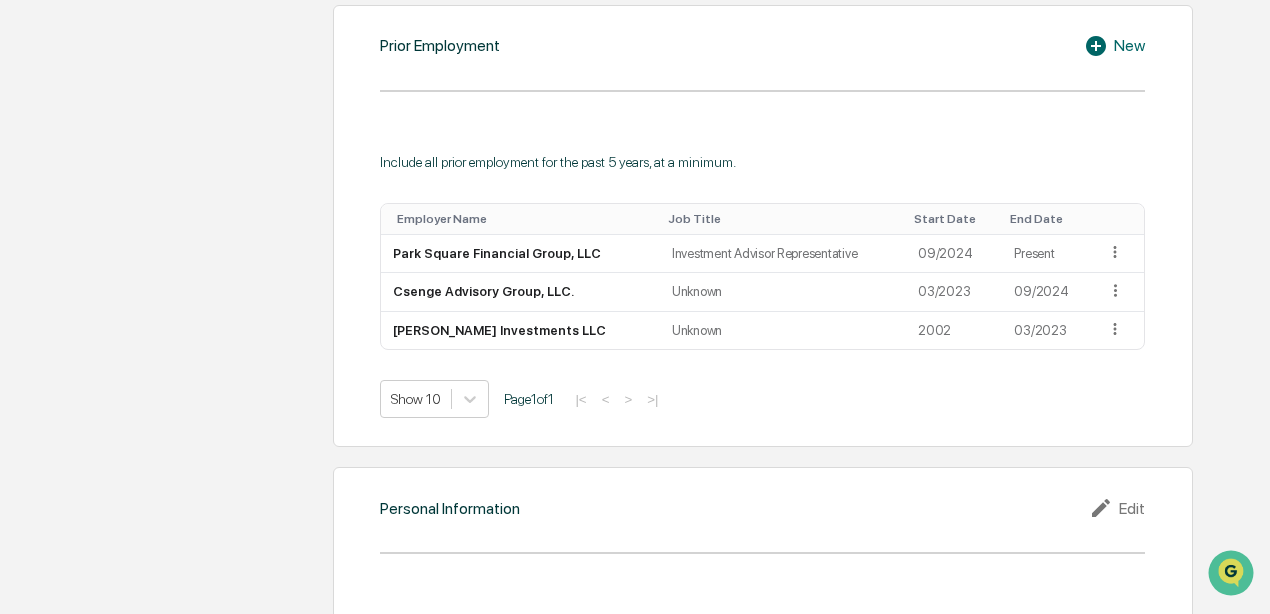 click on "Edit" at bounding box center (1117, 508) 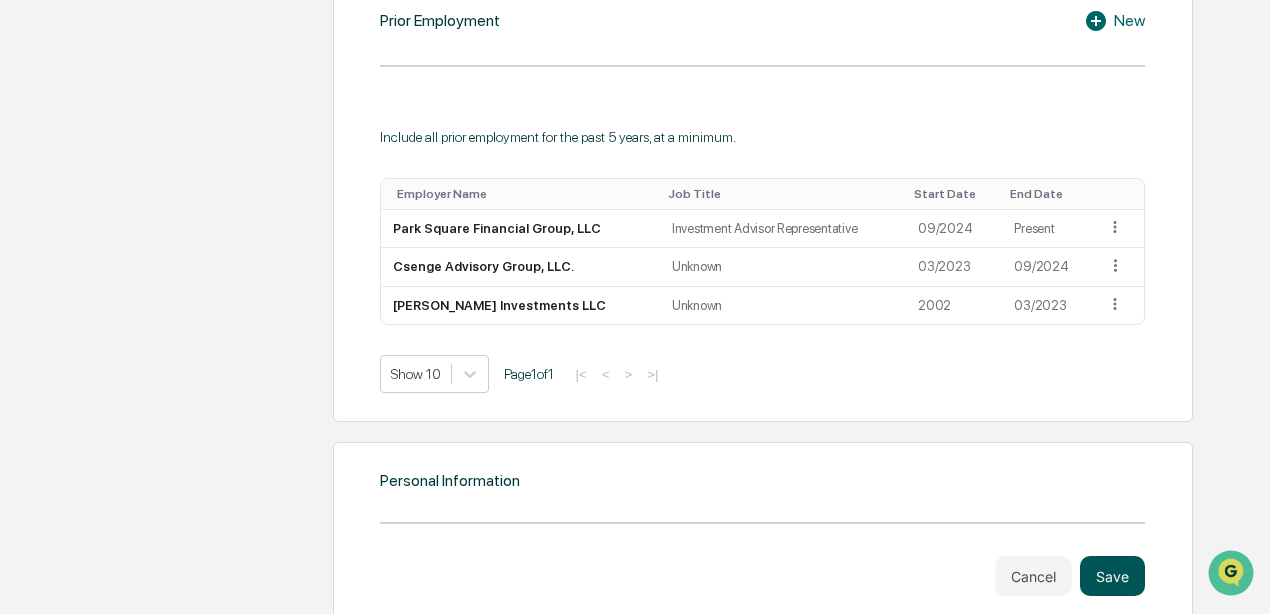 click on "Save" at bounding box center [1112, 576] 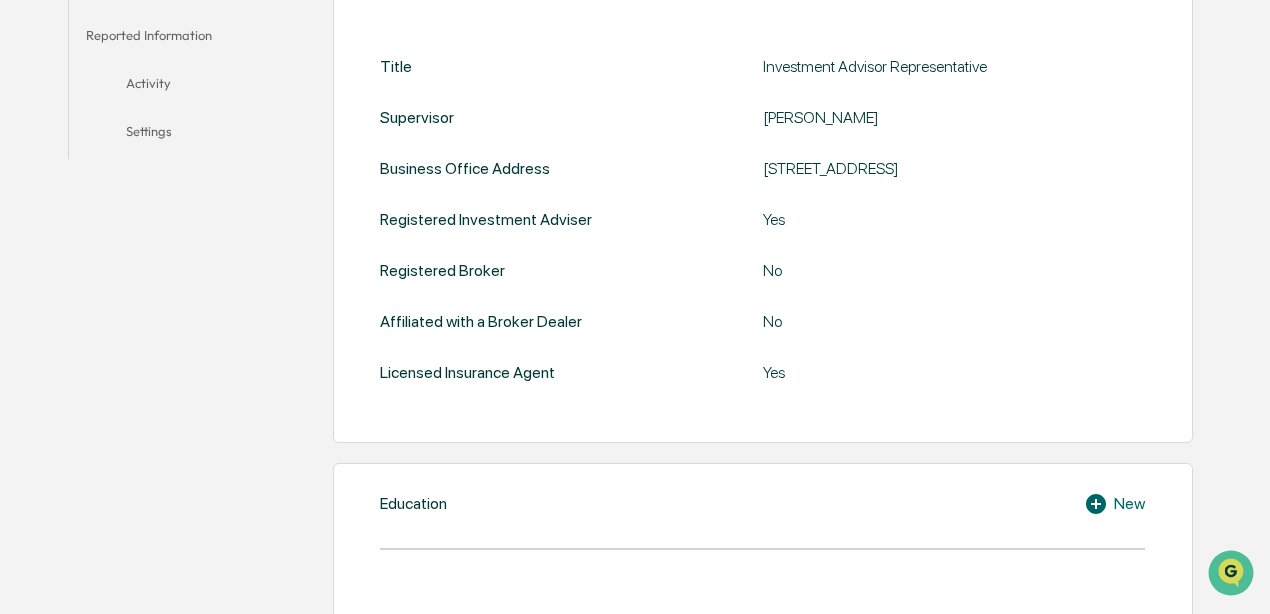 scroll, scrollTop: 311, scrollLeft: 0, axis: vertical 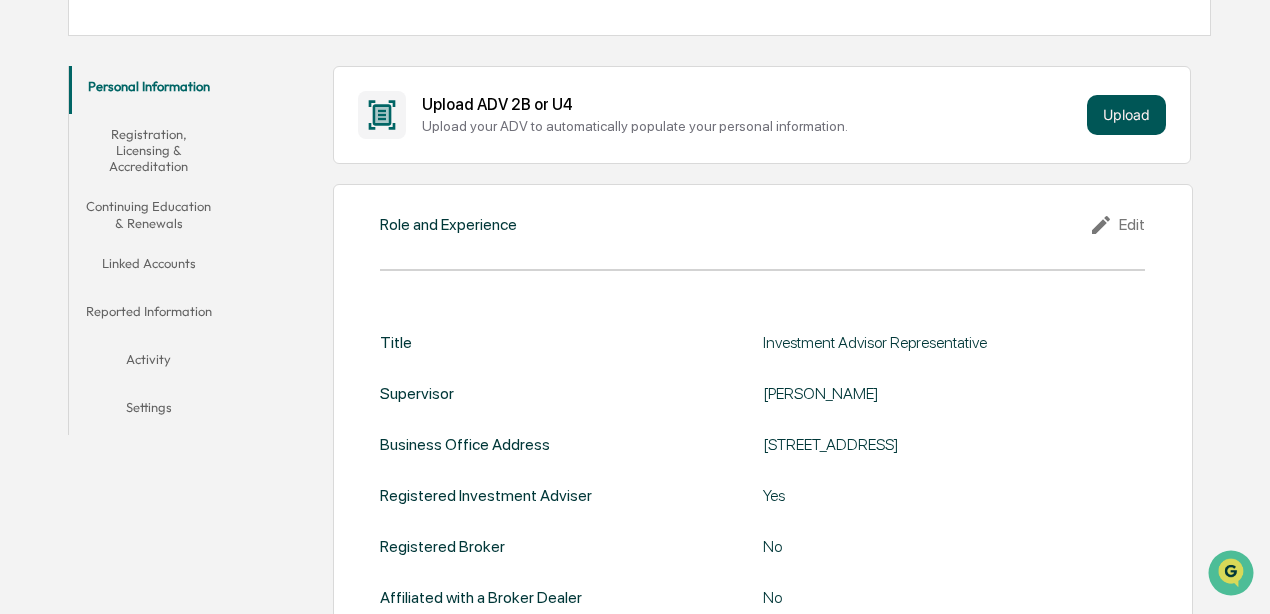 click on "Upload" at bounding box center [1126, 115] 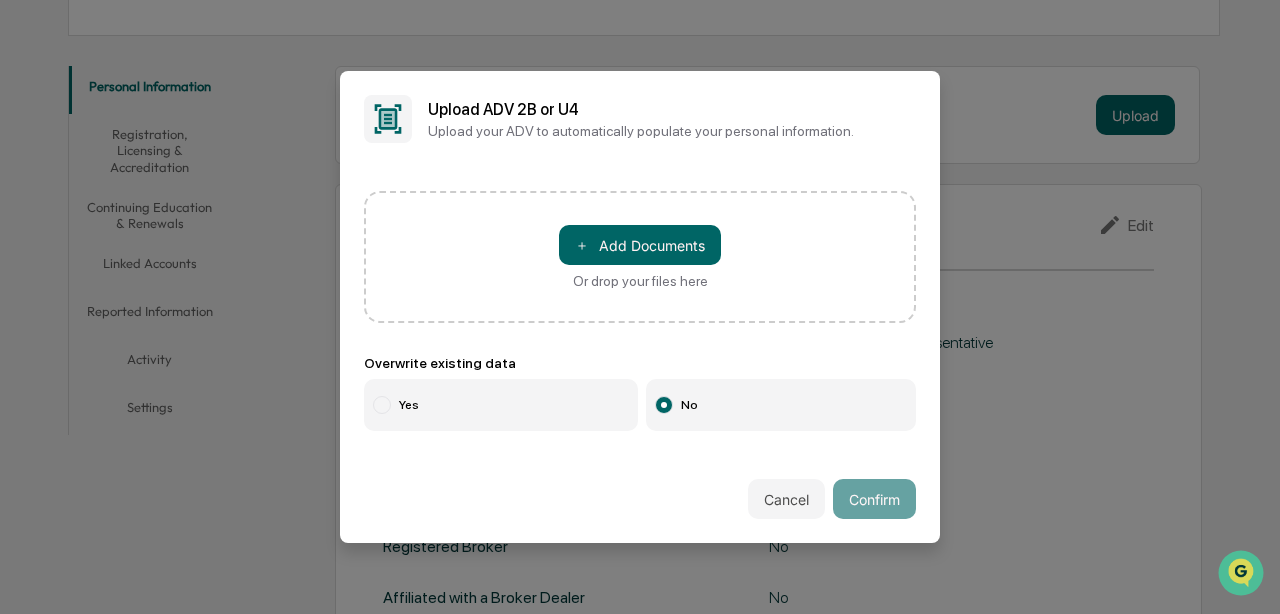 click on "Cancel" at bounding box center (786, 499) 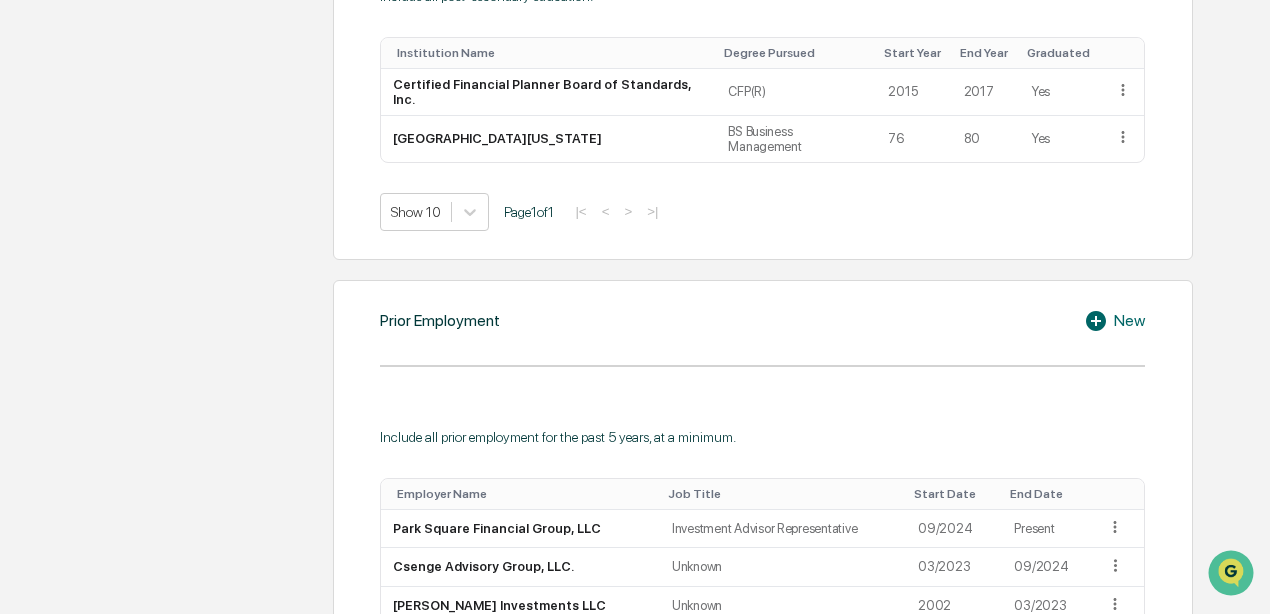 scroll, scrollTop: 1511, scrollLeft: 0, axis: vertical 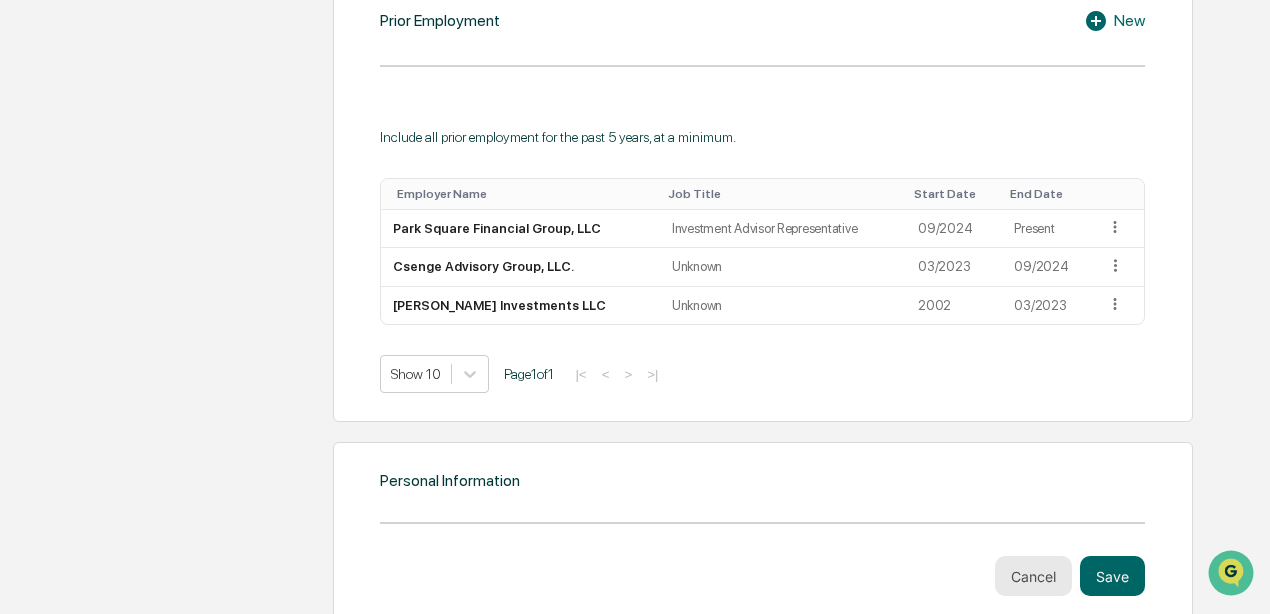 click on "Cancel" at bounding box center (1033, 576) 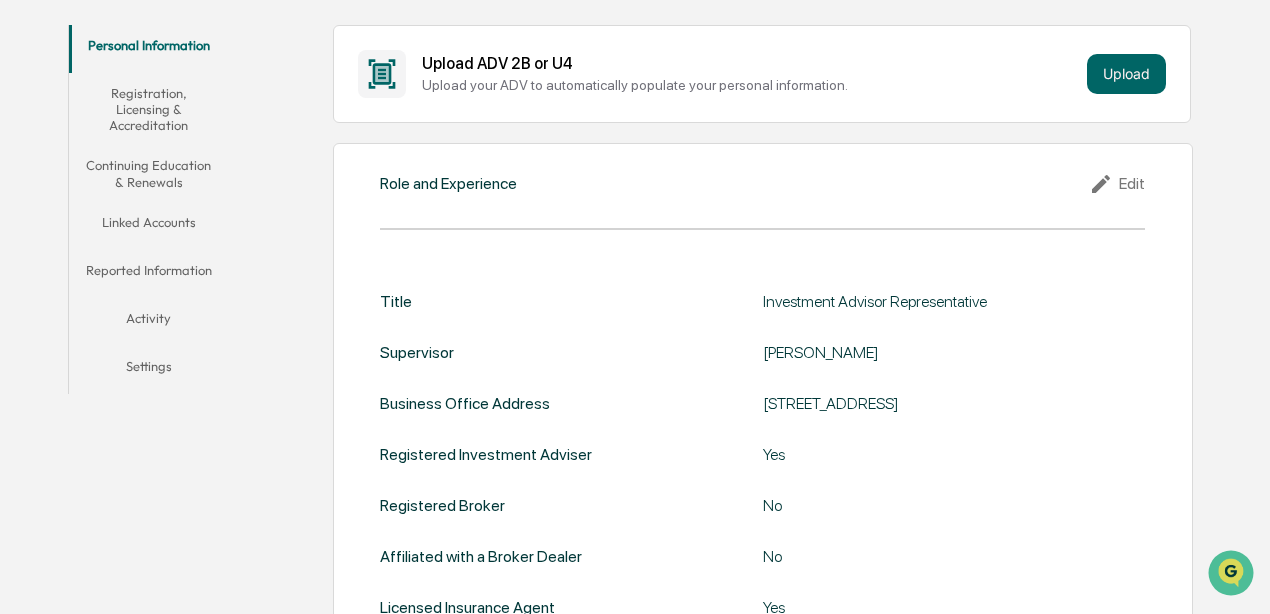 scroll, scrollTop: 286, scrollLeft: 0, axis: vertical 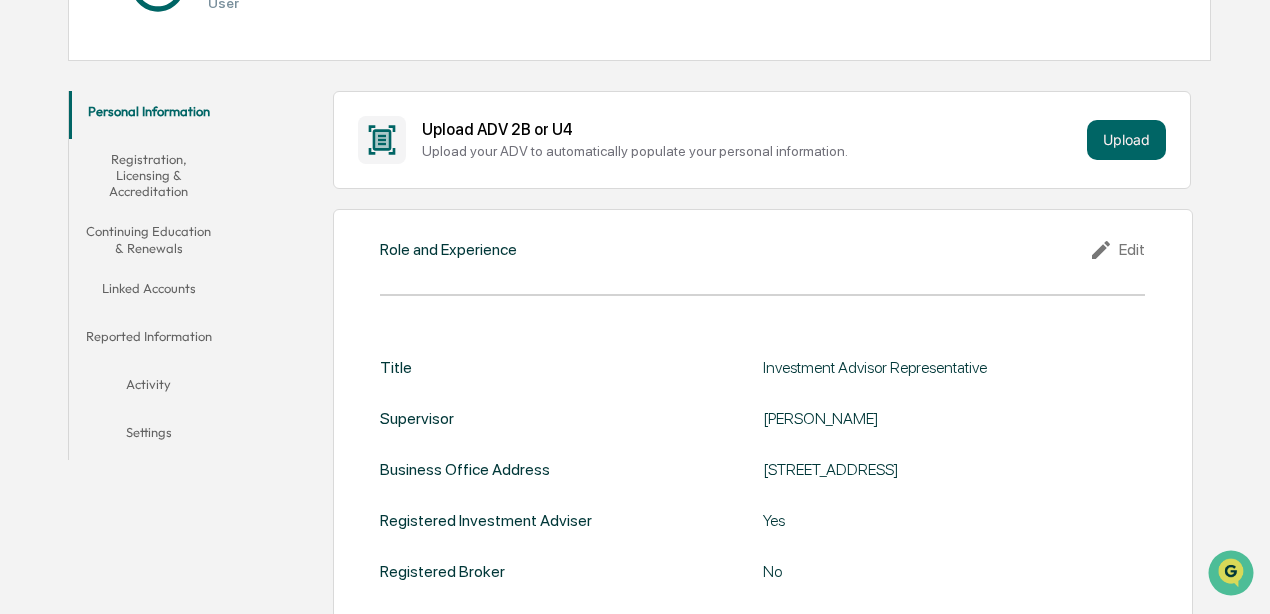 click on "Settings" at bounding box center (148, 436) 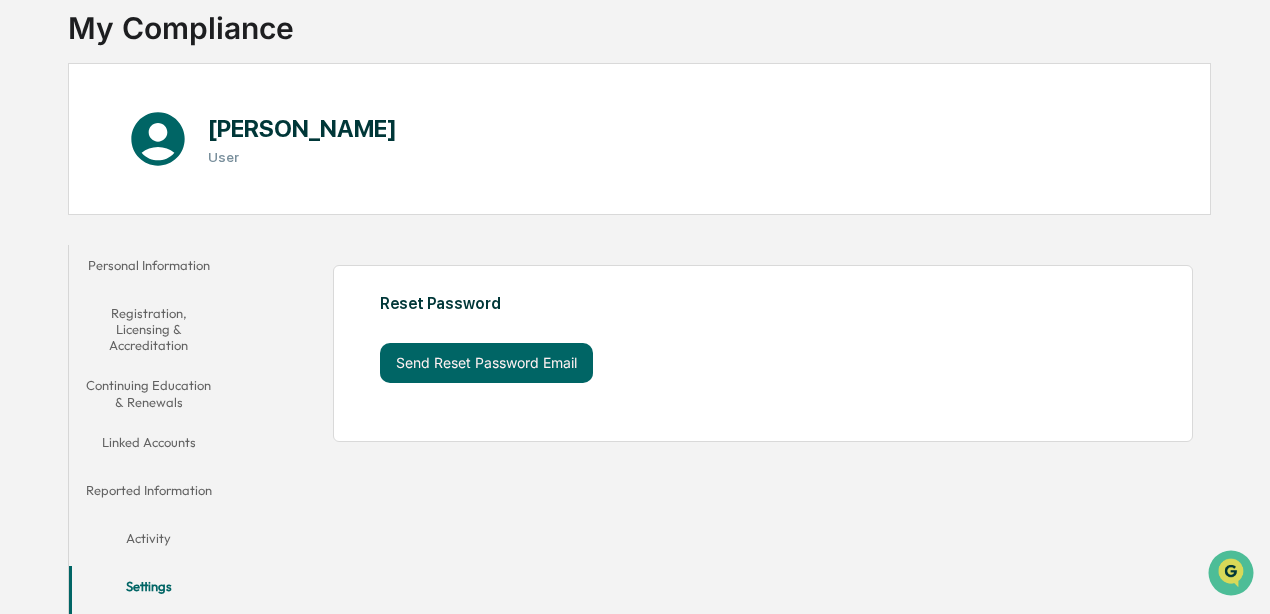 scroll, scrollTop: 131, scrollLeft: 0, axis: vertical 